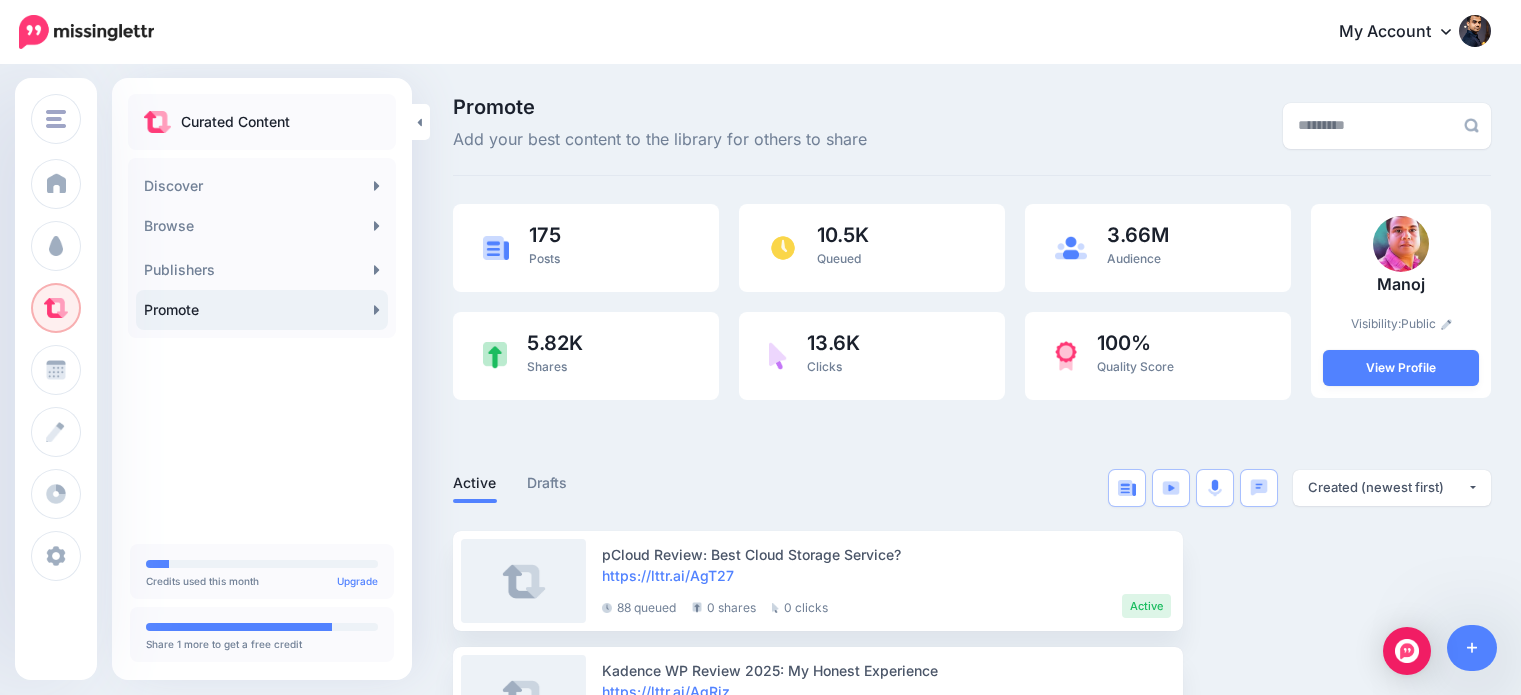 scroll, scrollTop: 0, scrollLeft: 0, axis: both 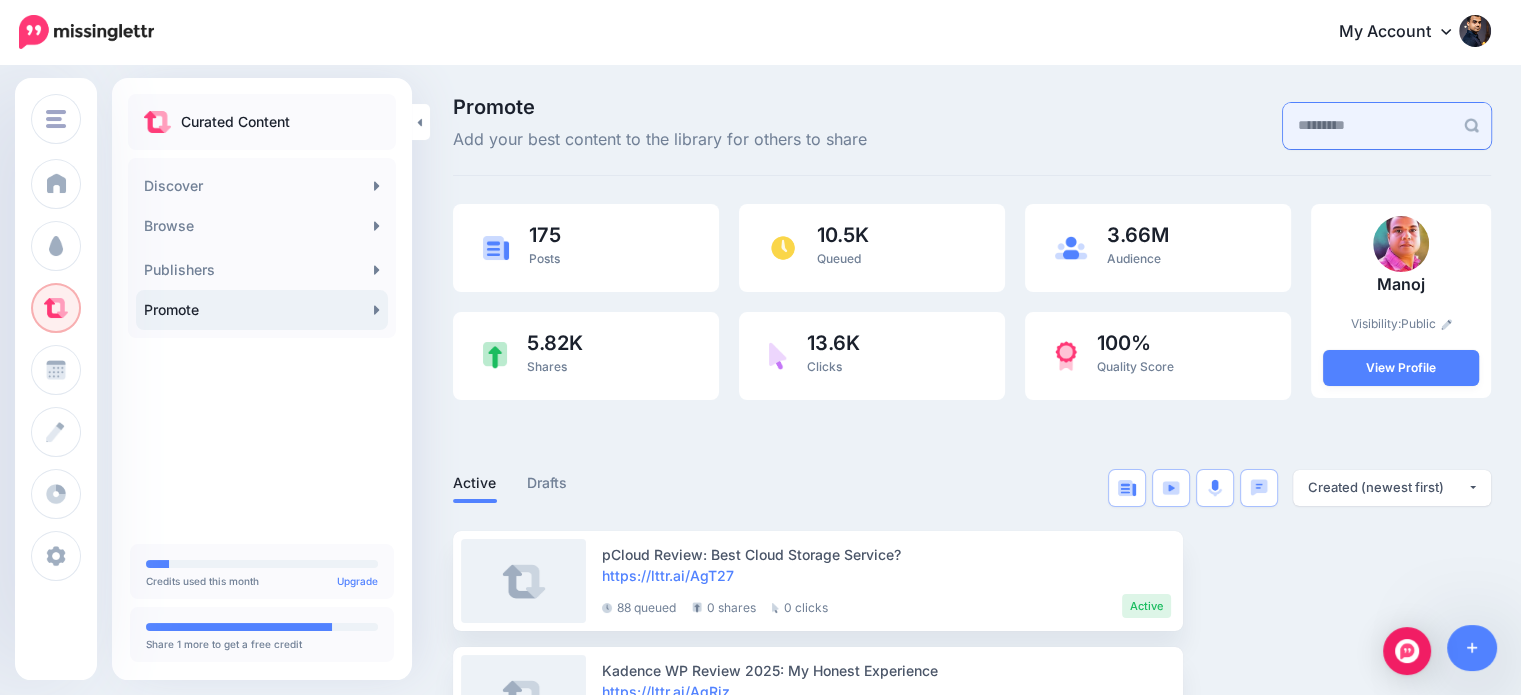 click at bounding box center (1368, 126) 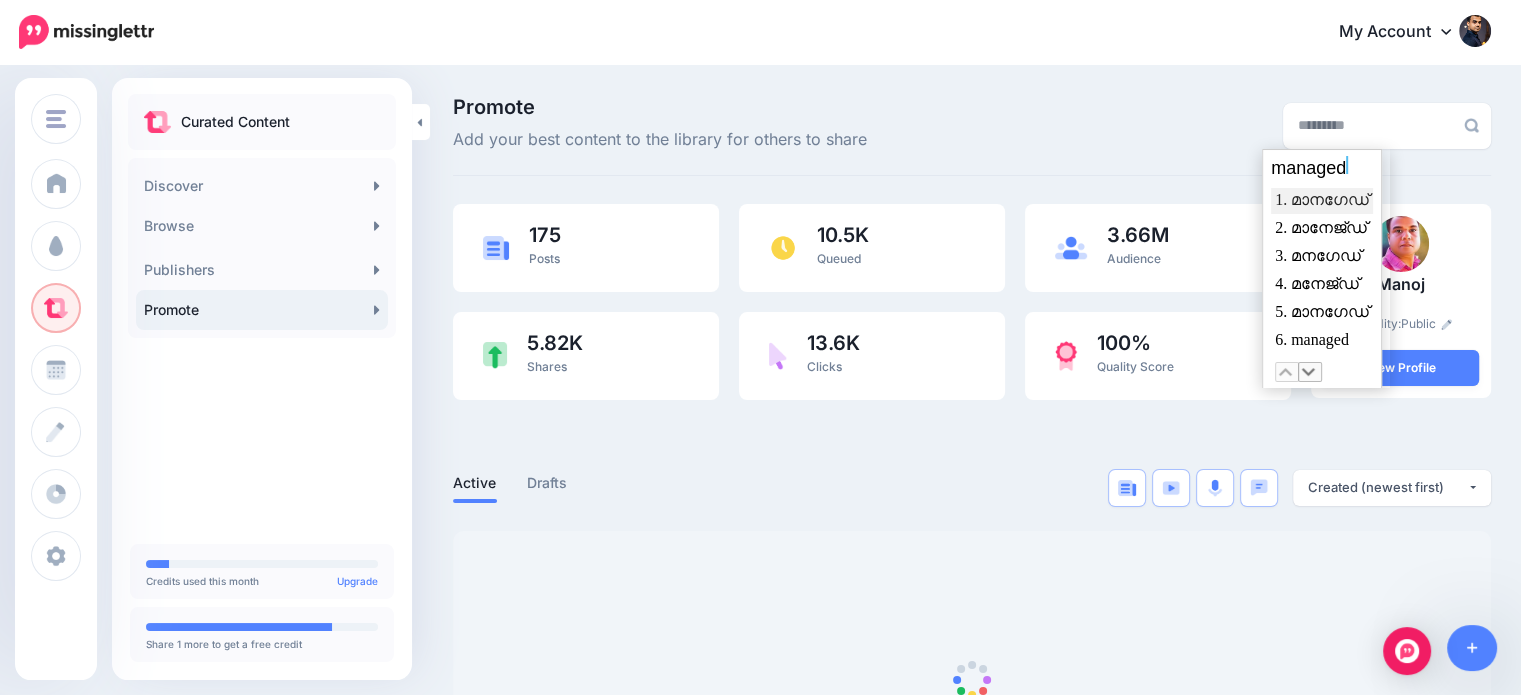 drag, startPoint x: 1312, startPoint y: 350, endPoint x: 2573, endPoint y: 496, distance: 1269.4238 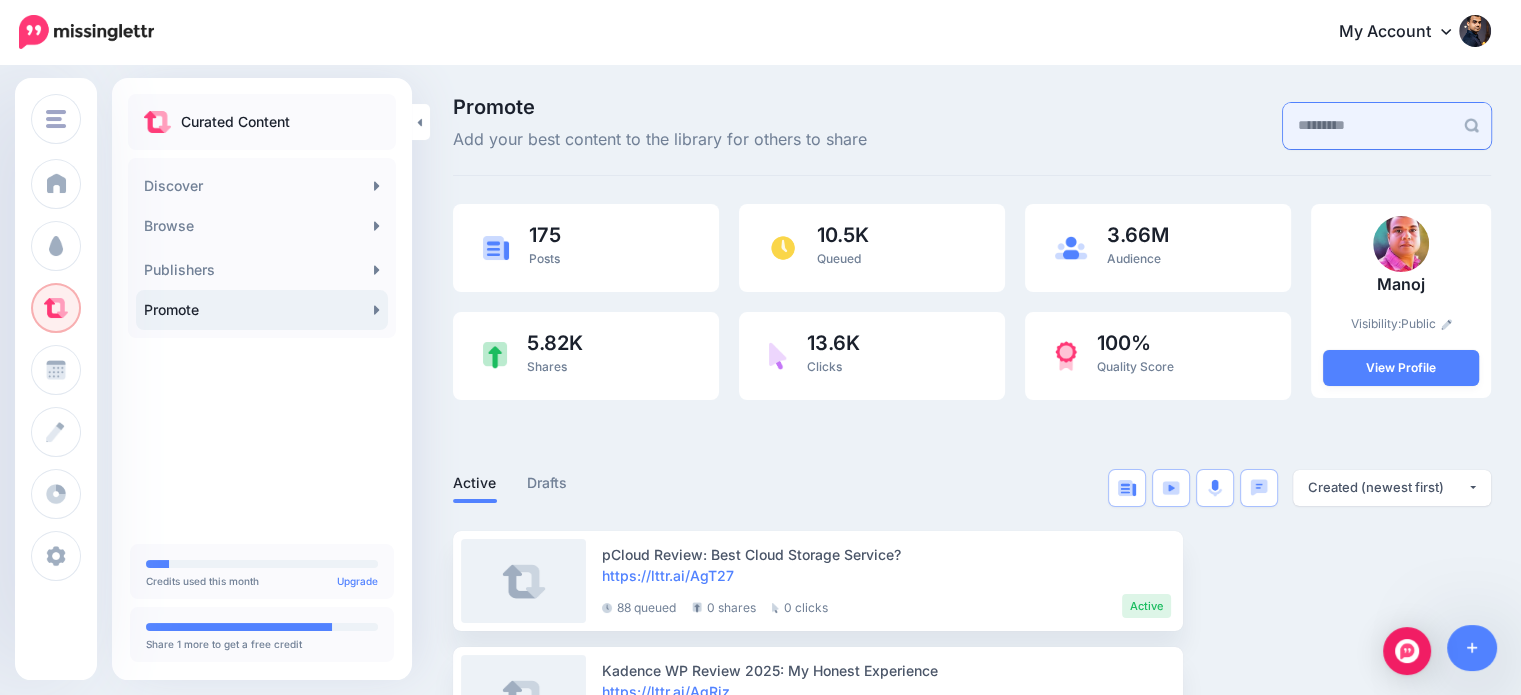 click at bounding box center (1368, 126) 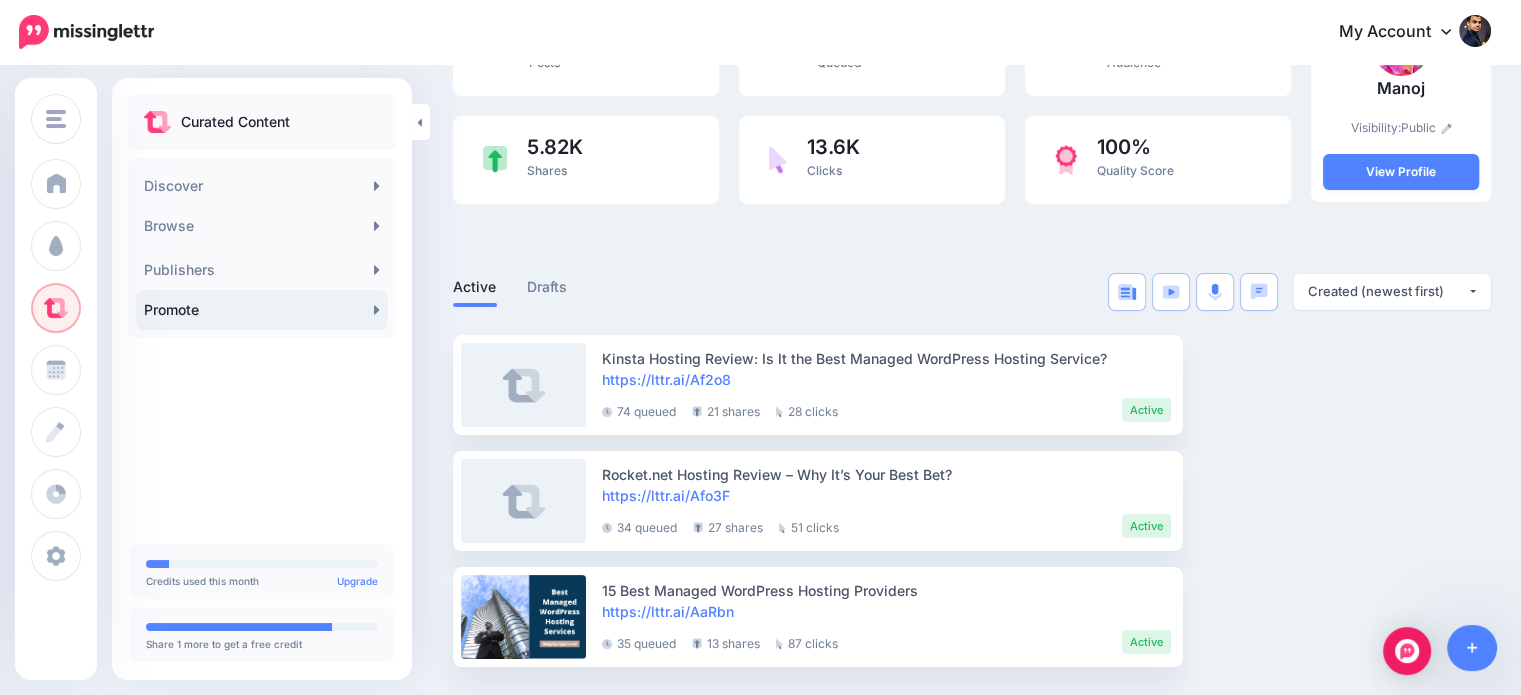 scroll, scrollTop: 197, scrollLeft: 0, axis: vertical 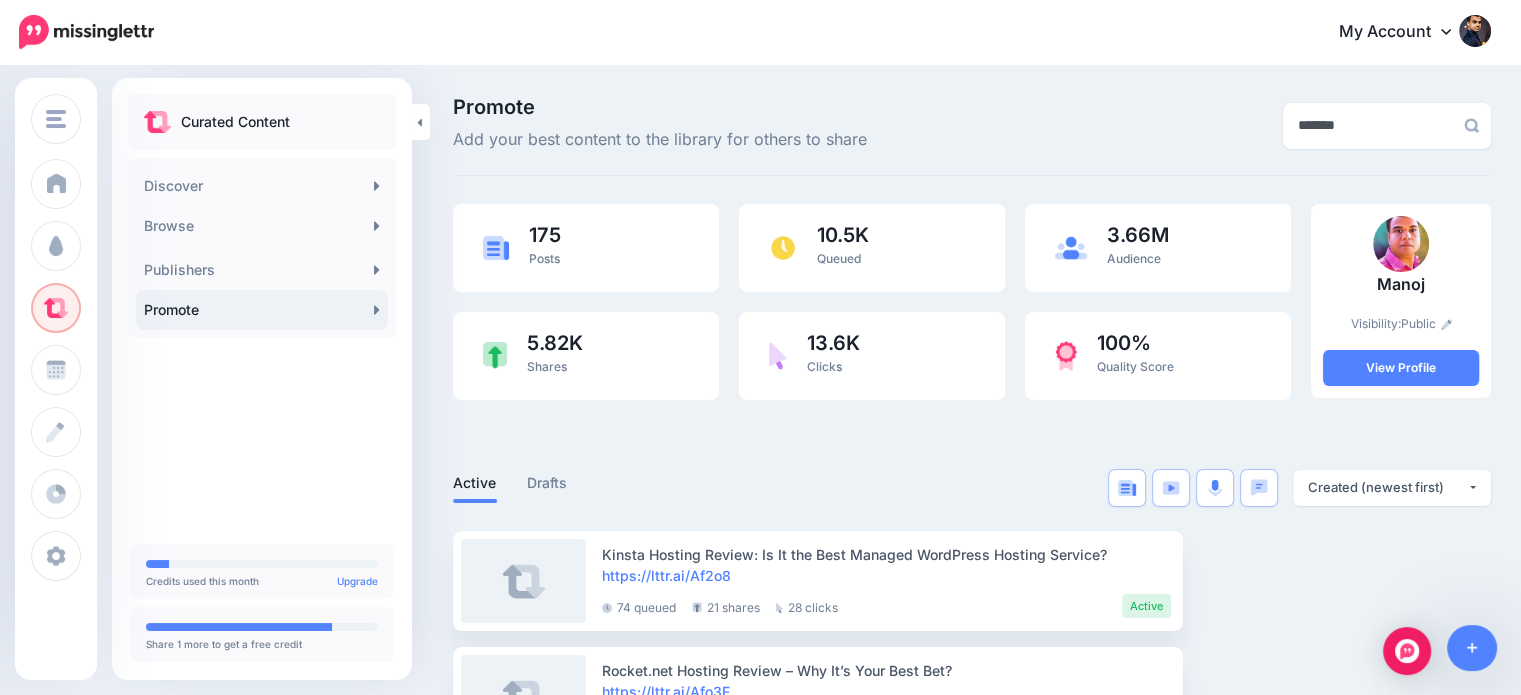 drag, startPoint x: 1374, startPoint y: 135, endPoint x: 1190, endPoint y: 134, distance: 184.00272 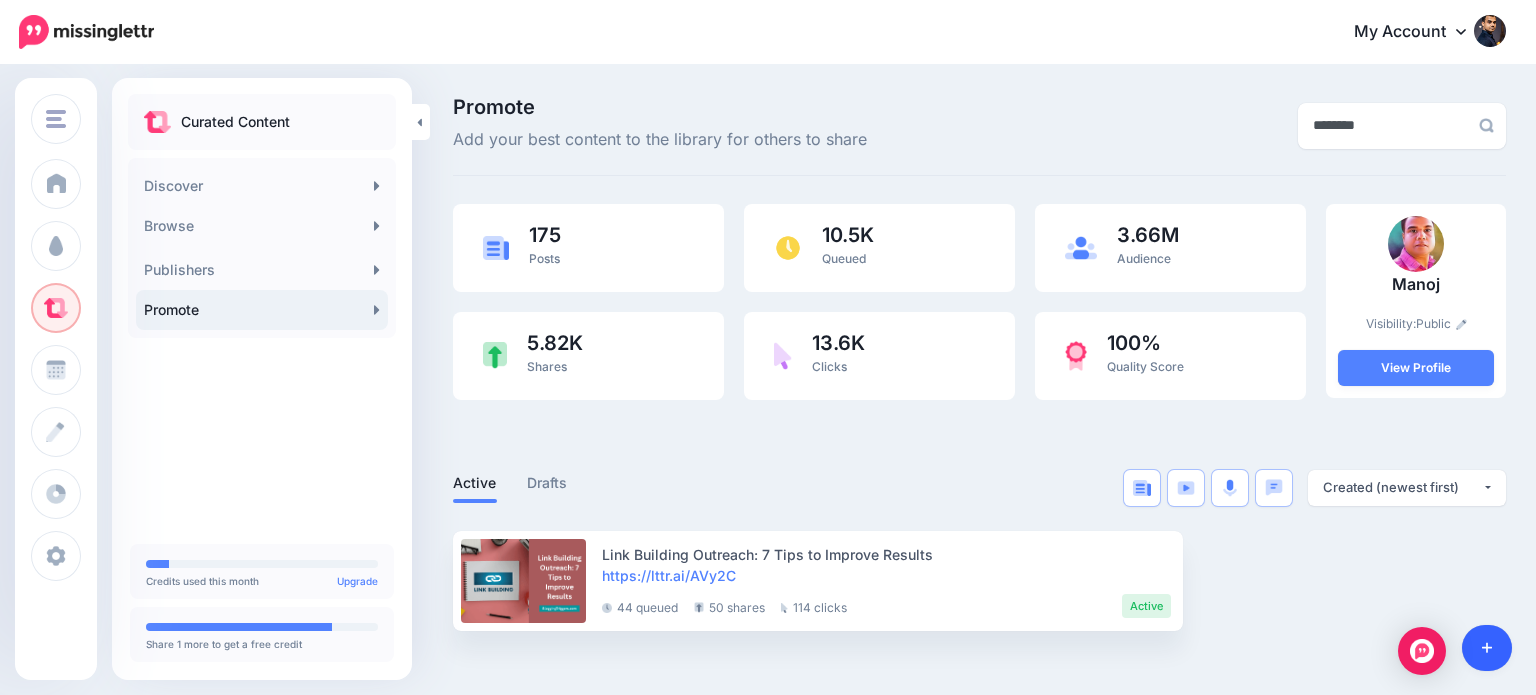 type on "********" 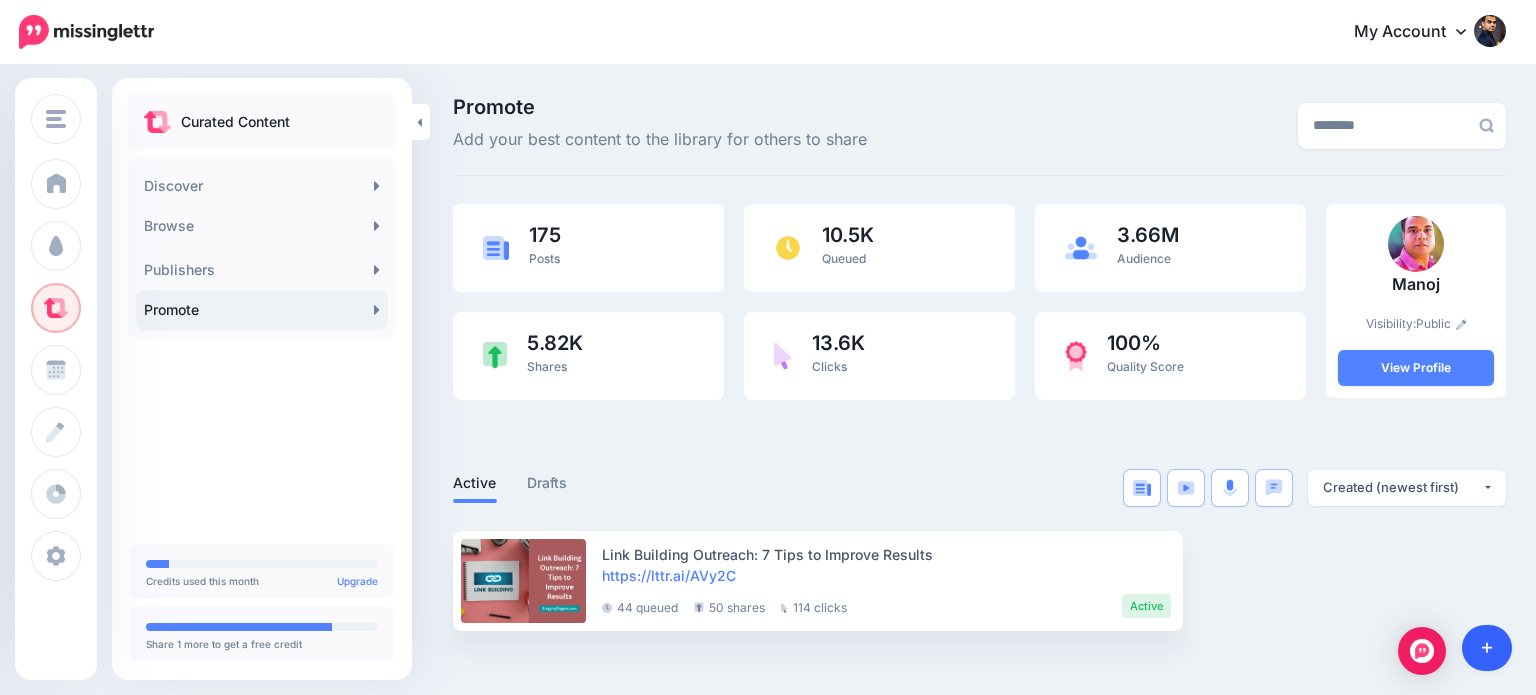 click at bounding box center (1487, 648) 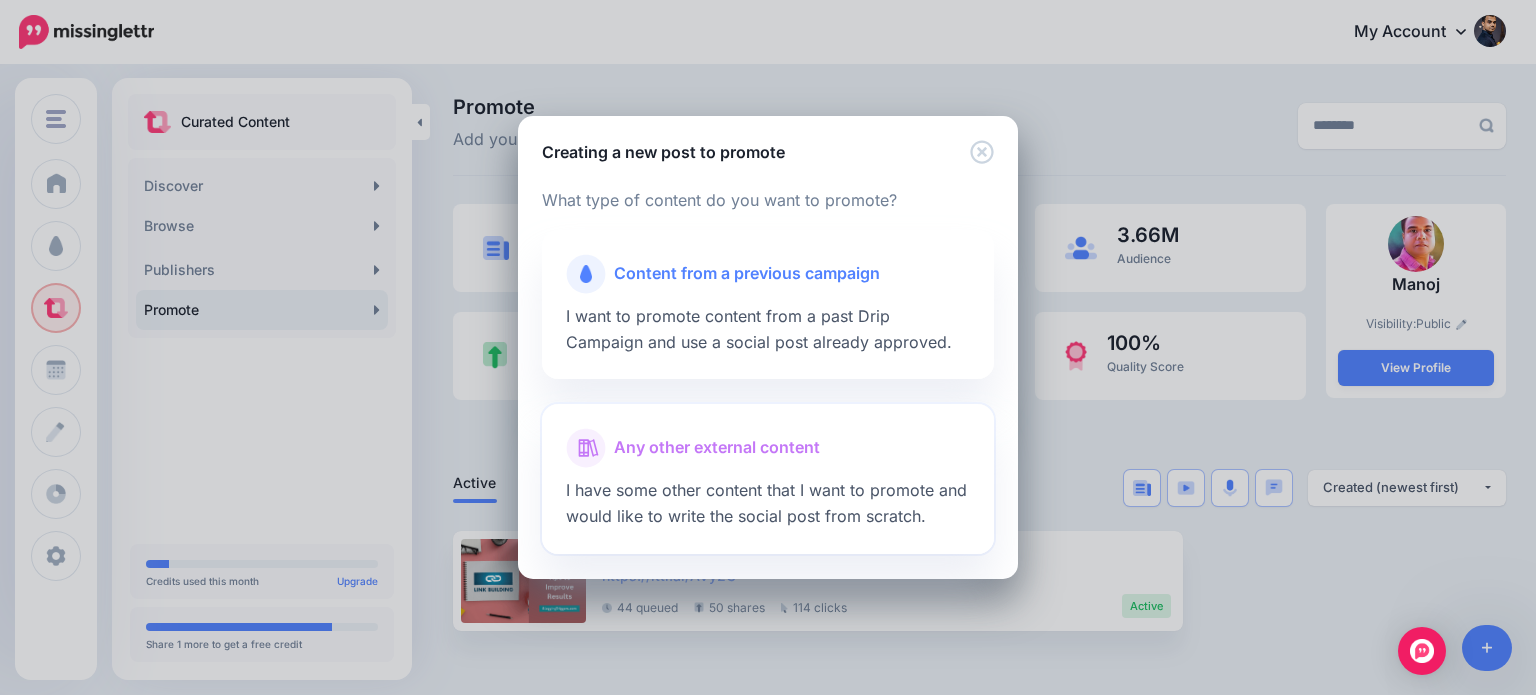 click on "Any other external content" at bounding box center (717, 448) 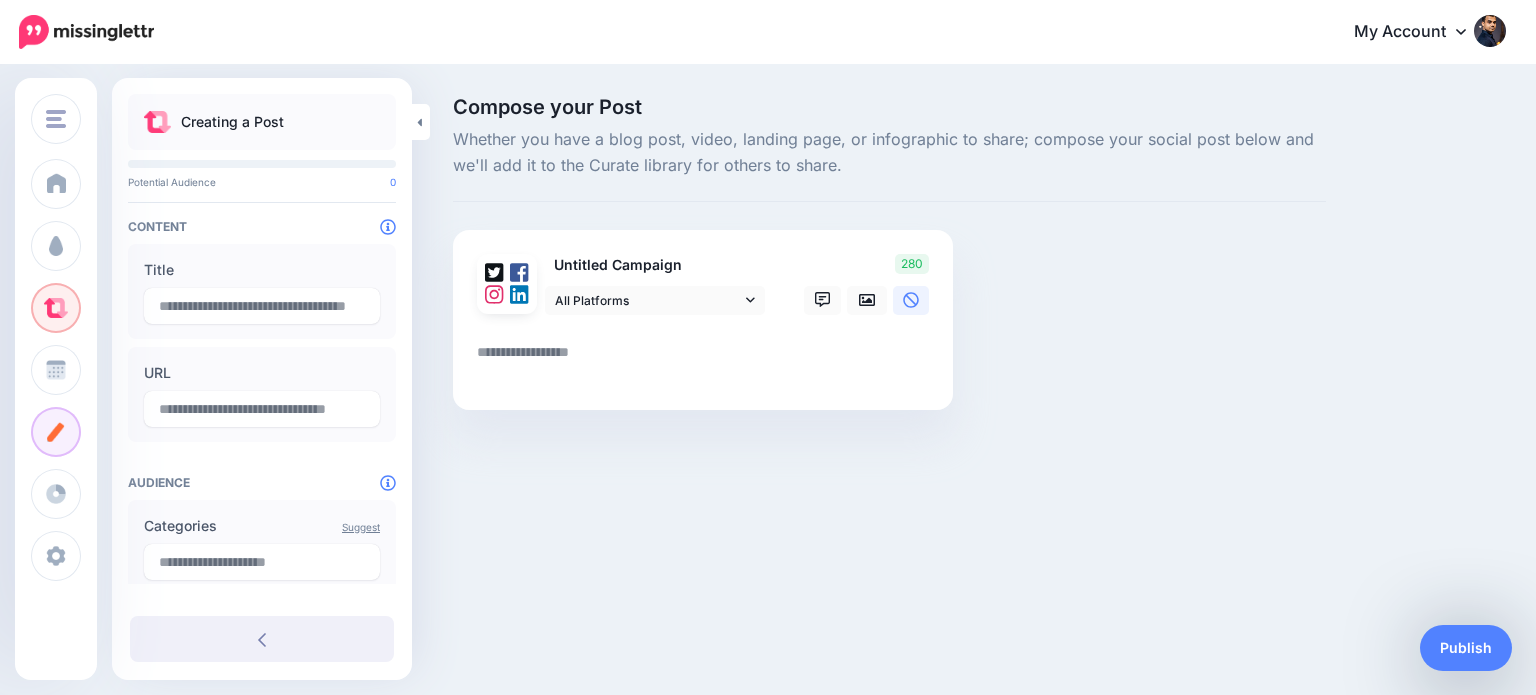 scroll, scrollTop: 0, scrollLeft: 0, axis: both 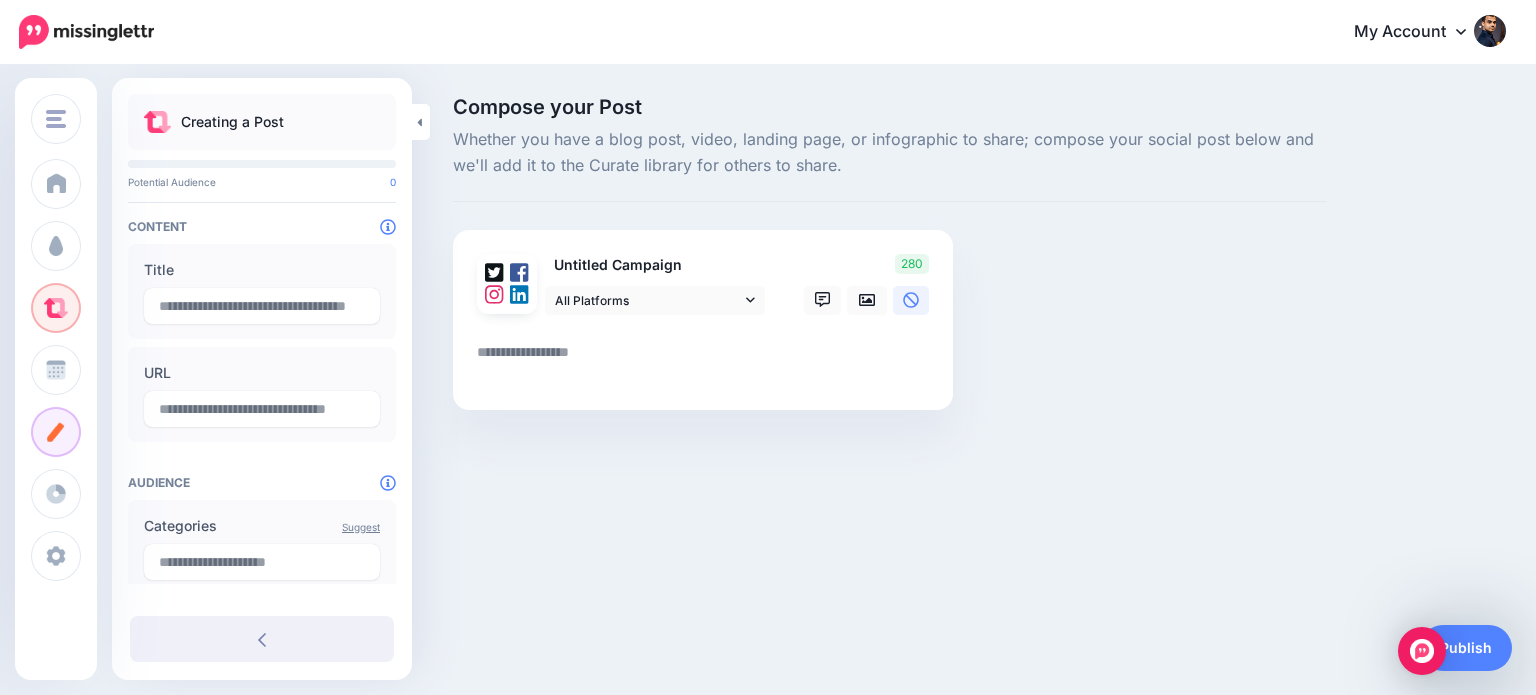 click at bounding box center (707, 359) 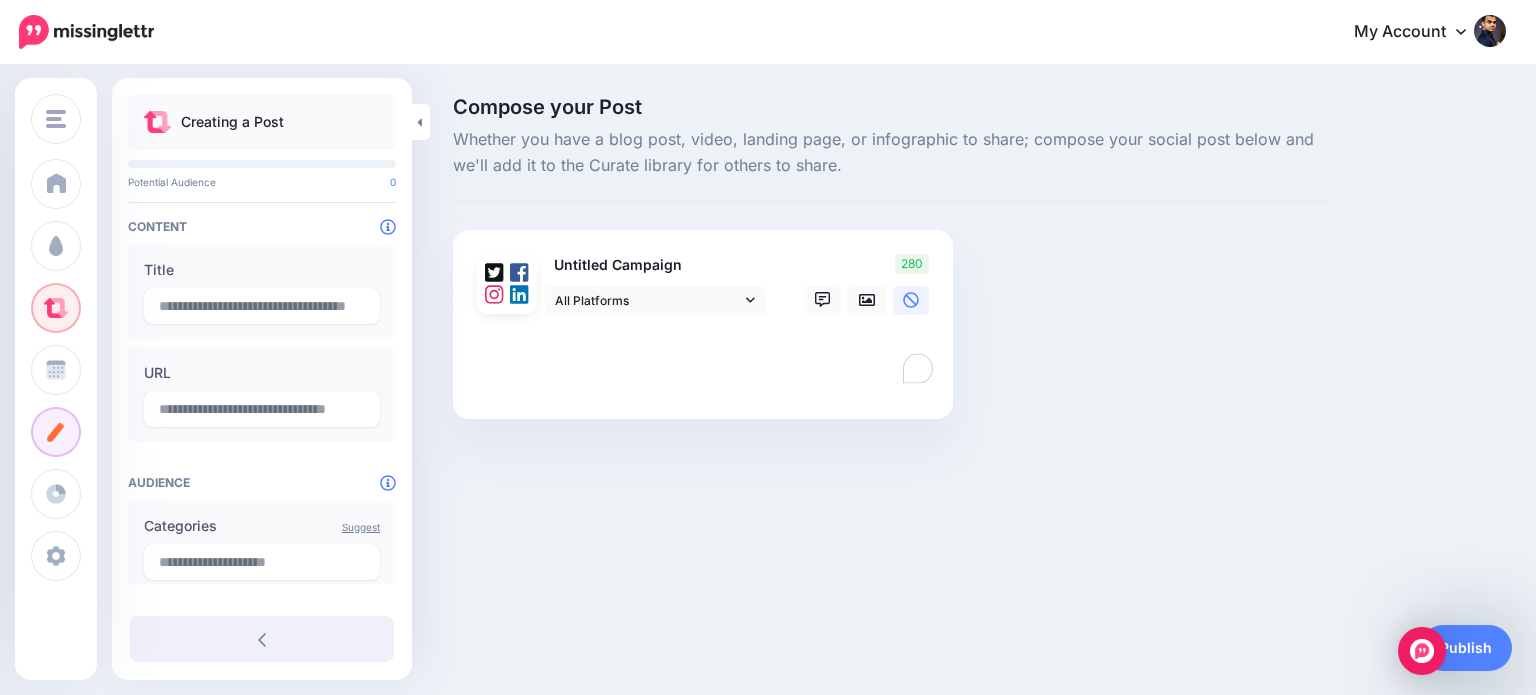 paste on "**********" 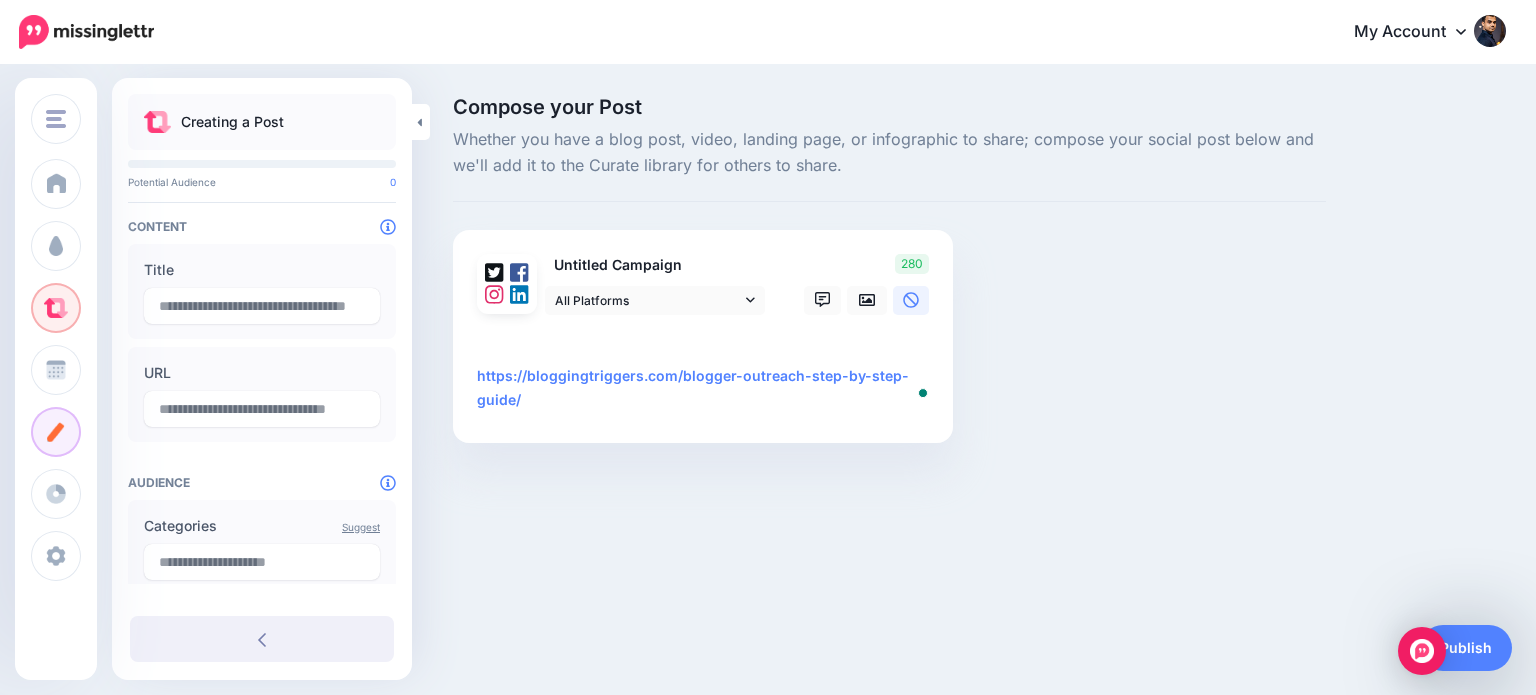 type on "**********" 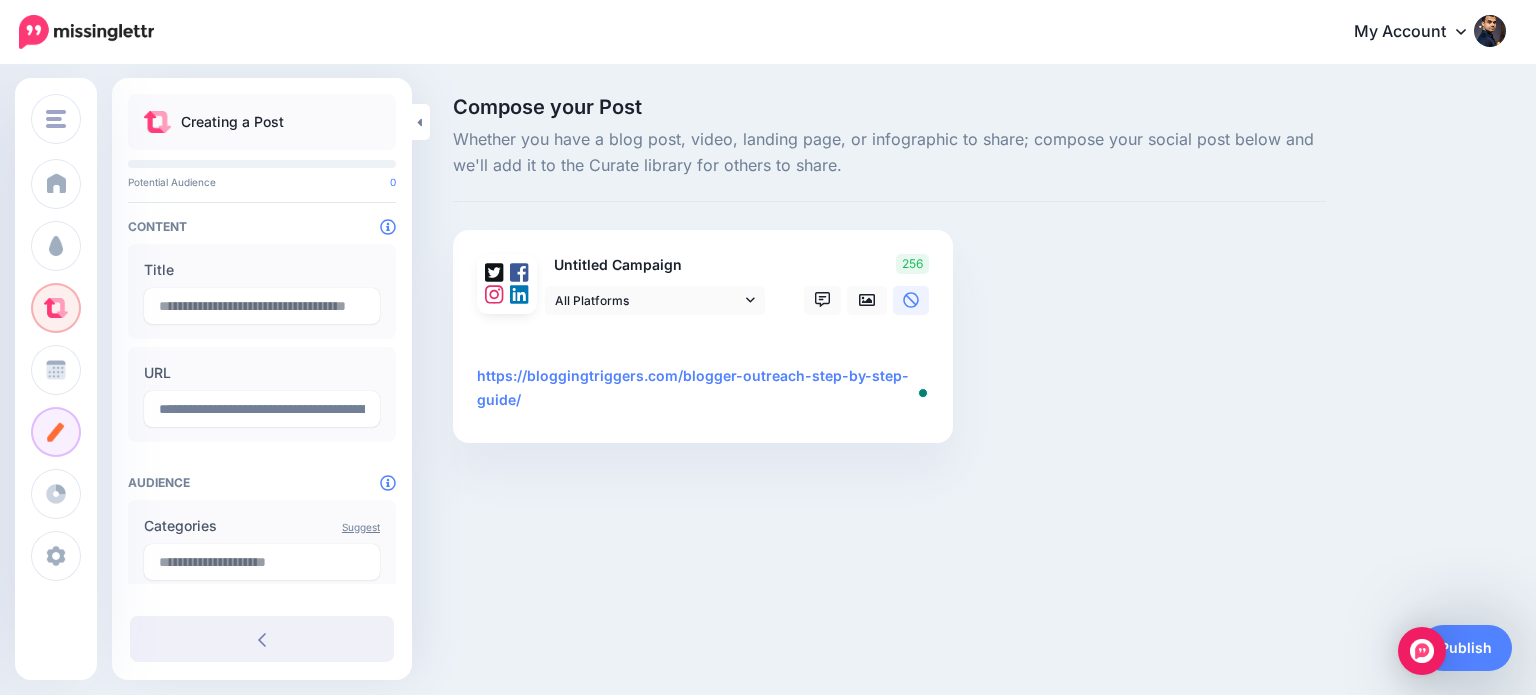 click on "**********" at bounding box center [707, 376] 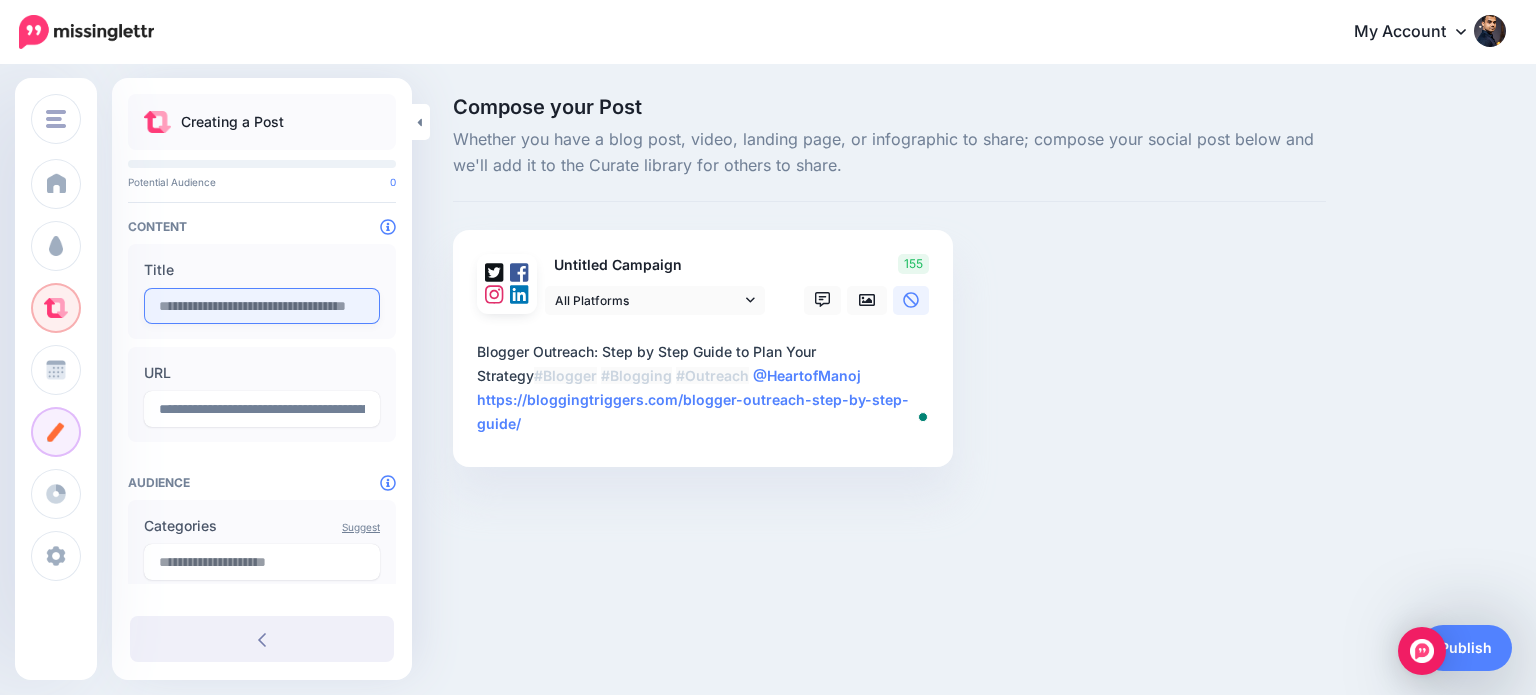 type on "**********" 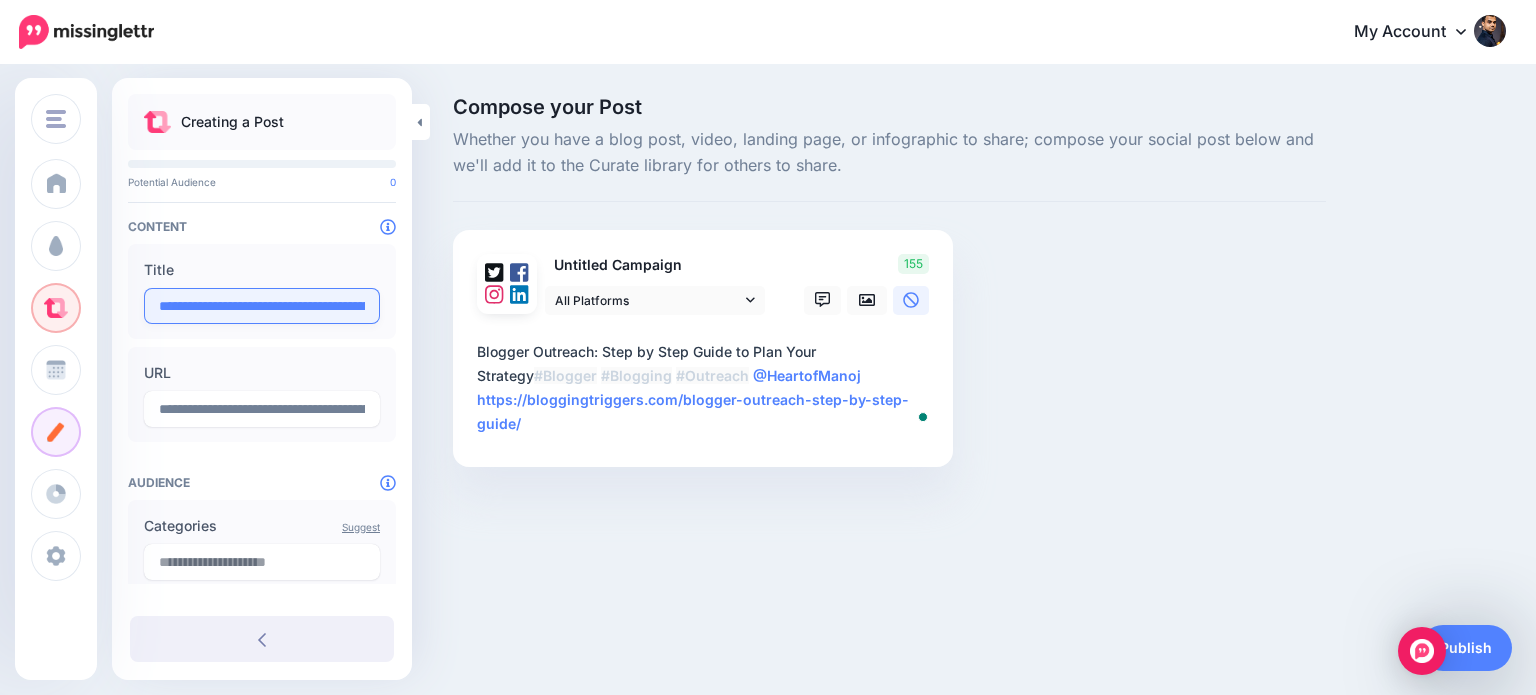 scroll, scrollTop: 0, scrollLeft: 201, axis: horizontal 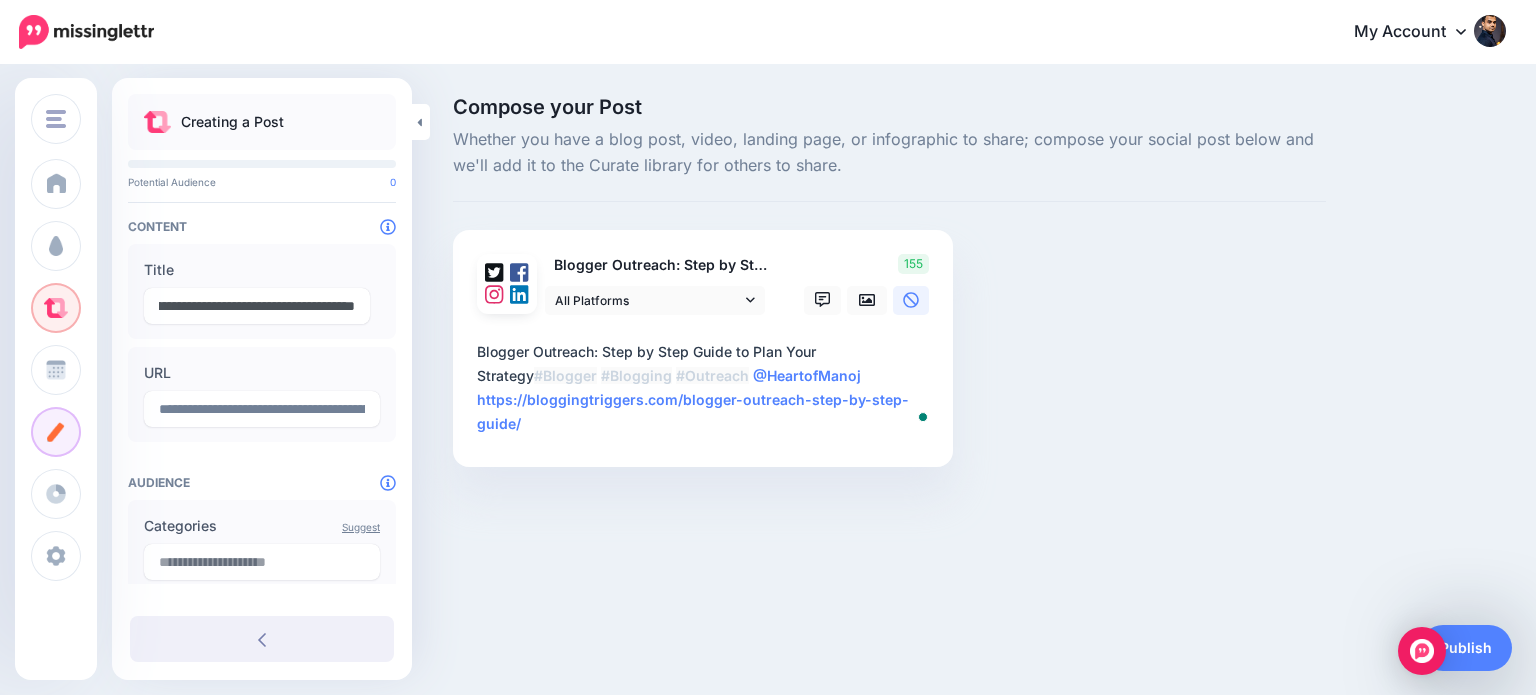 type on "**********" 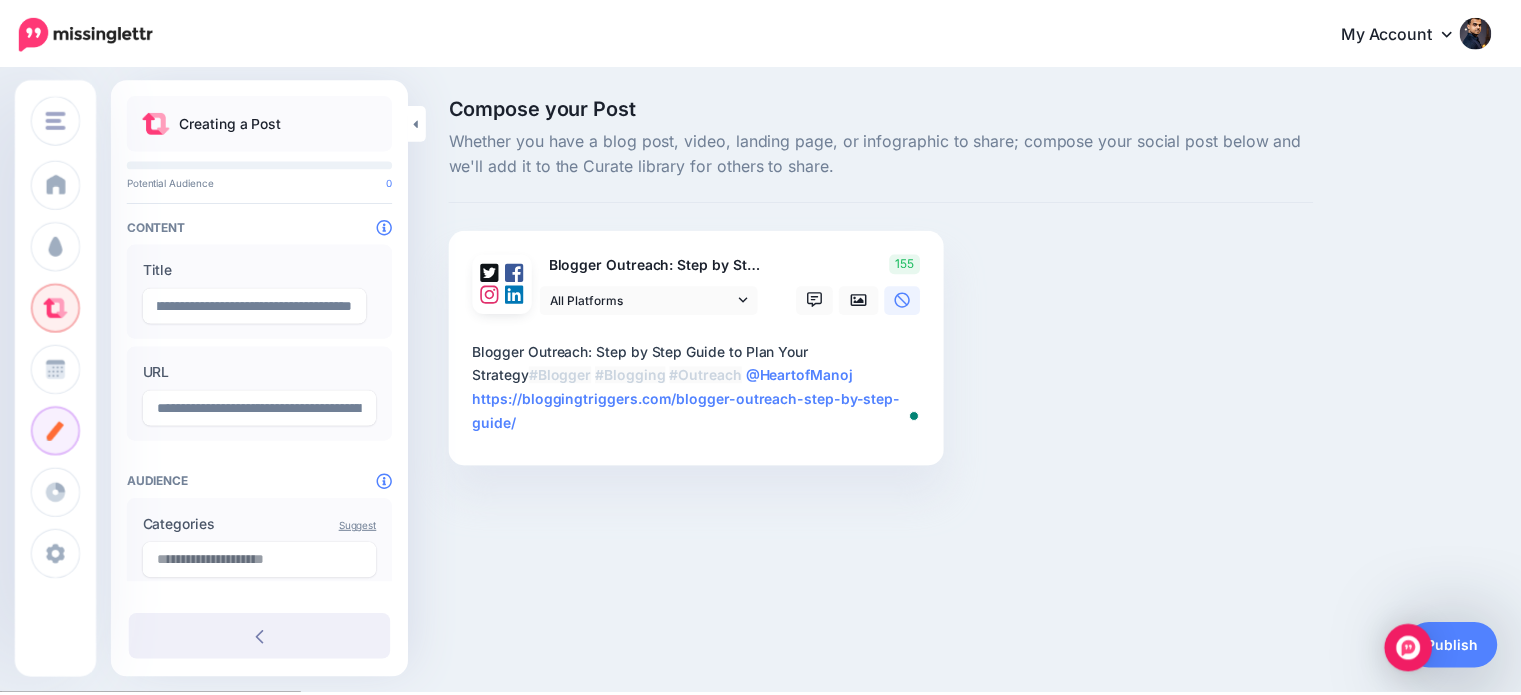 scroll, scrollTop: 0, scrollLeft: 0, axis: both 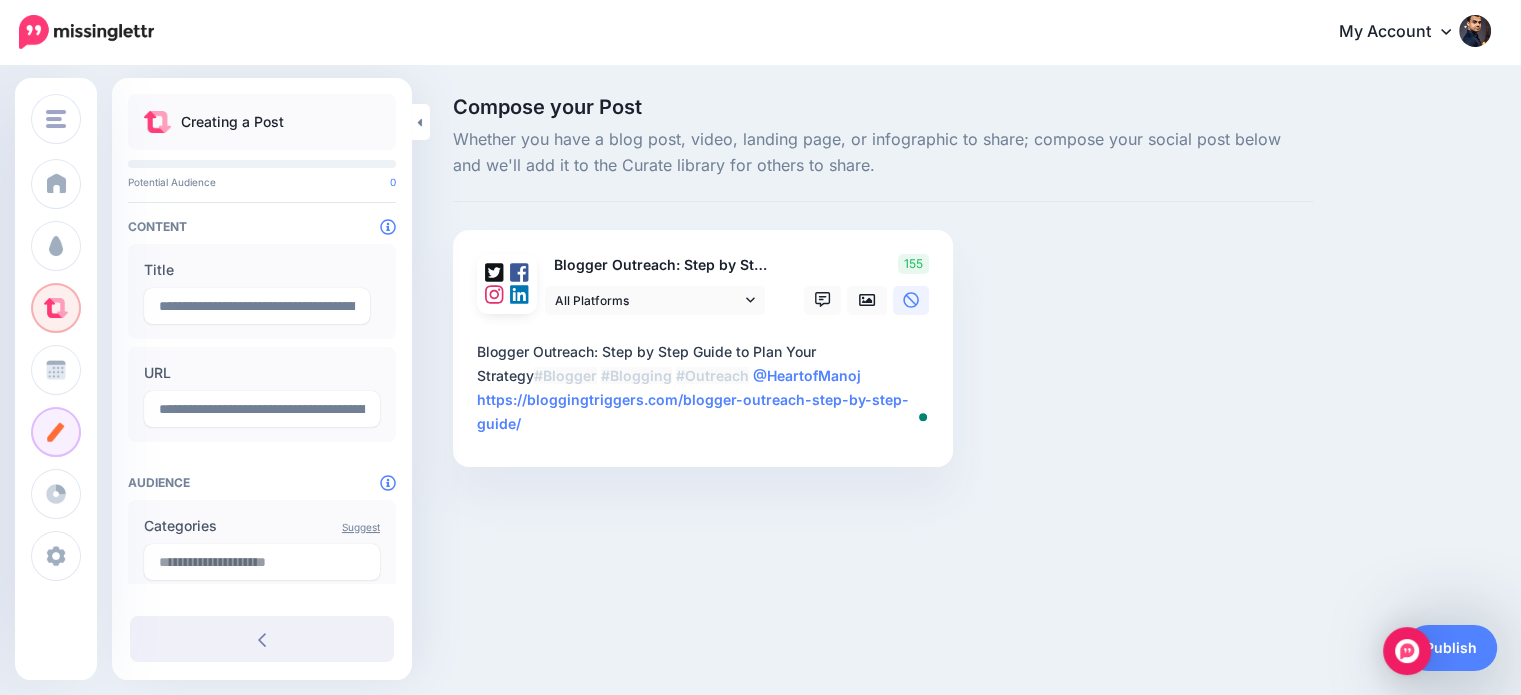 drag, startPoint x: 400, startPoint y: 284, endPoint x: 397, endPoint y: 332, distance: 48.09366 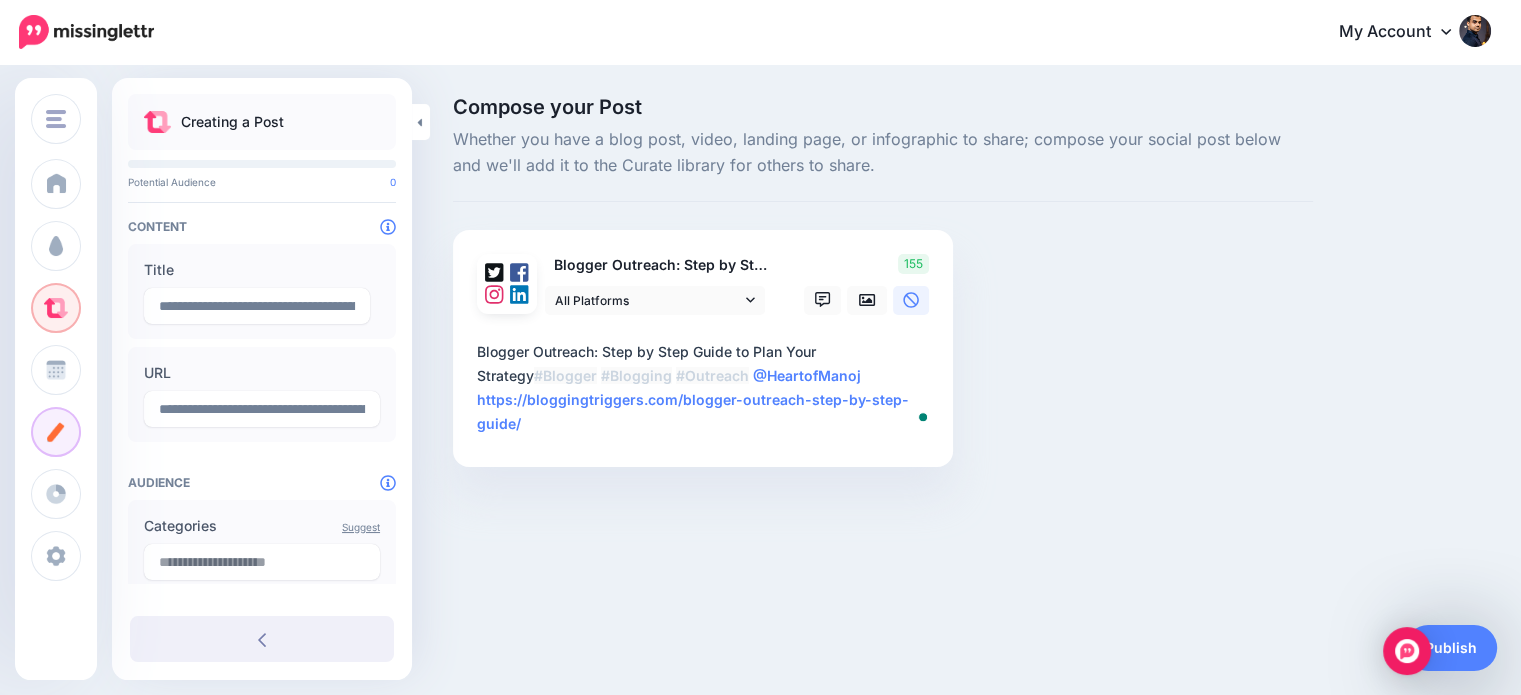 click on "**********" at bounding box center [262, 560] 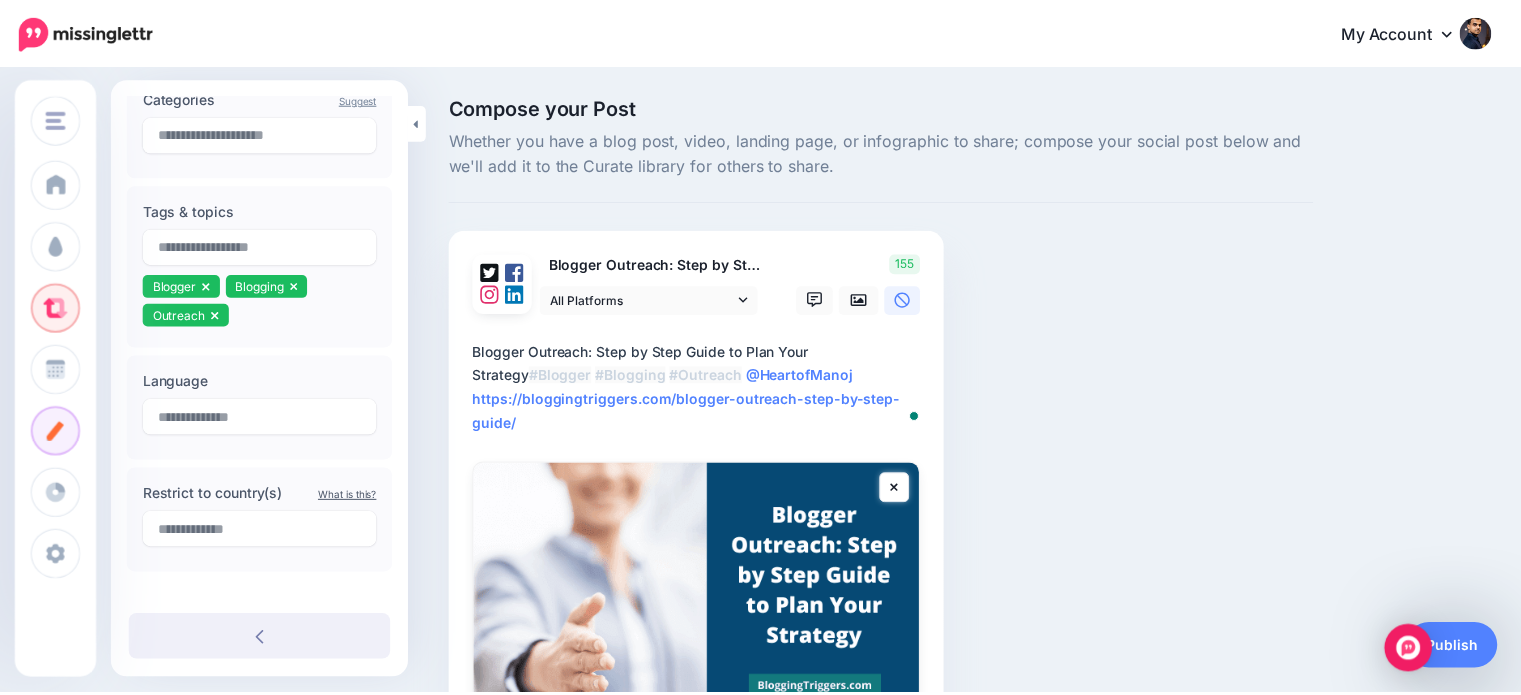scroll, scrollTop: 441, scrollLeft: 0, axis: vertical 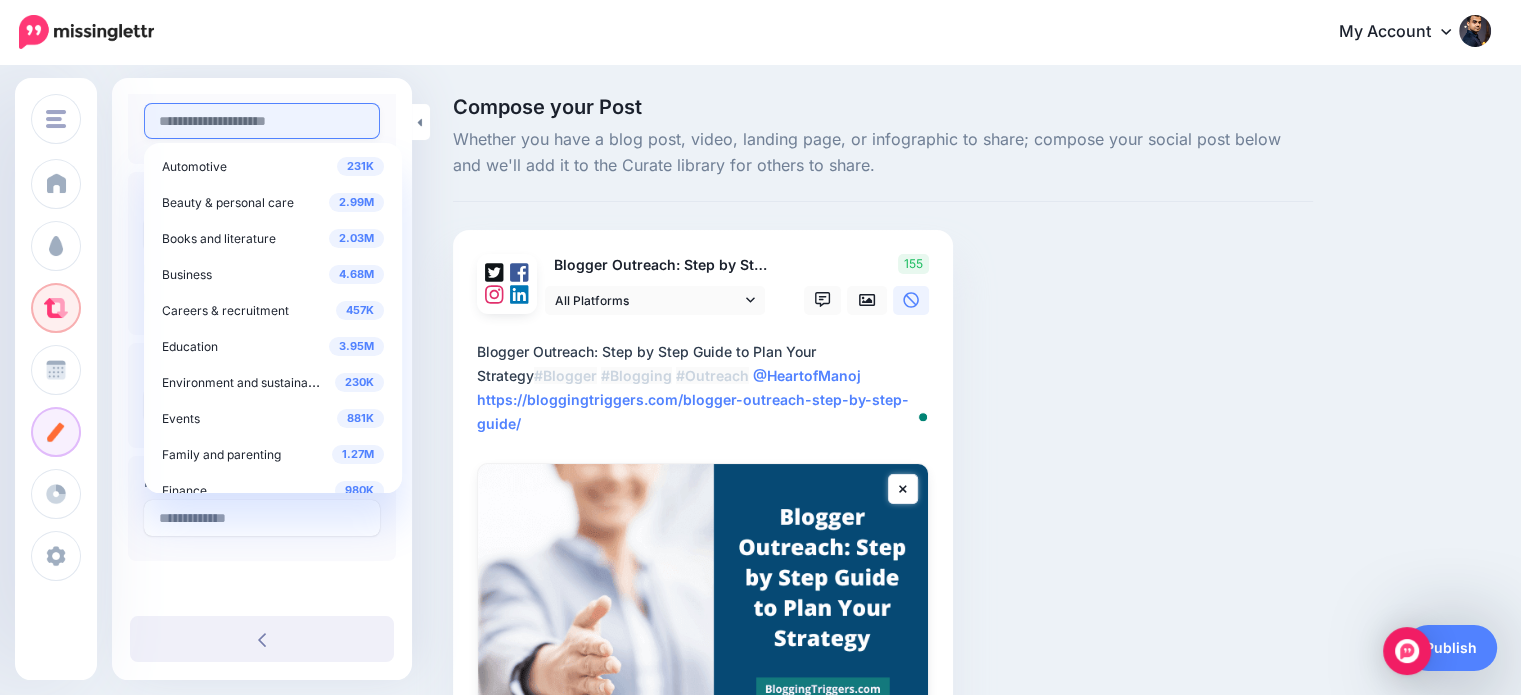 click at bounding box center (262, 121) 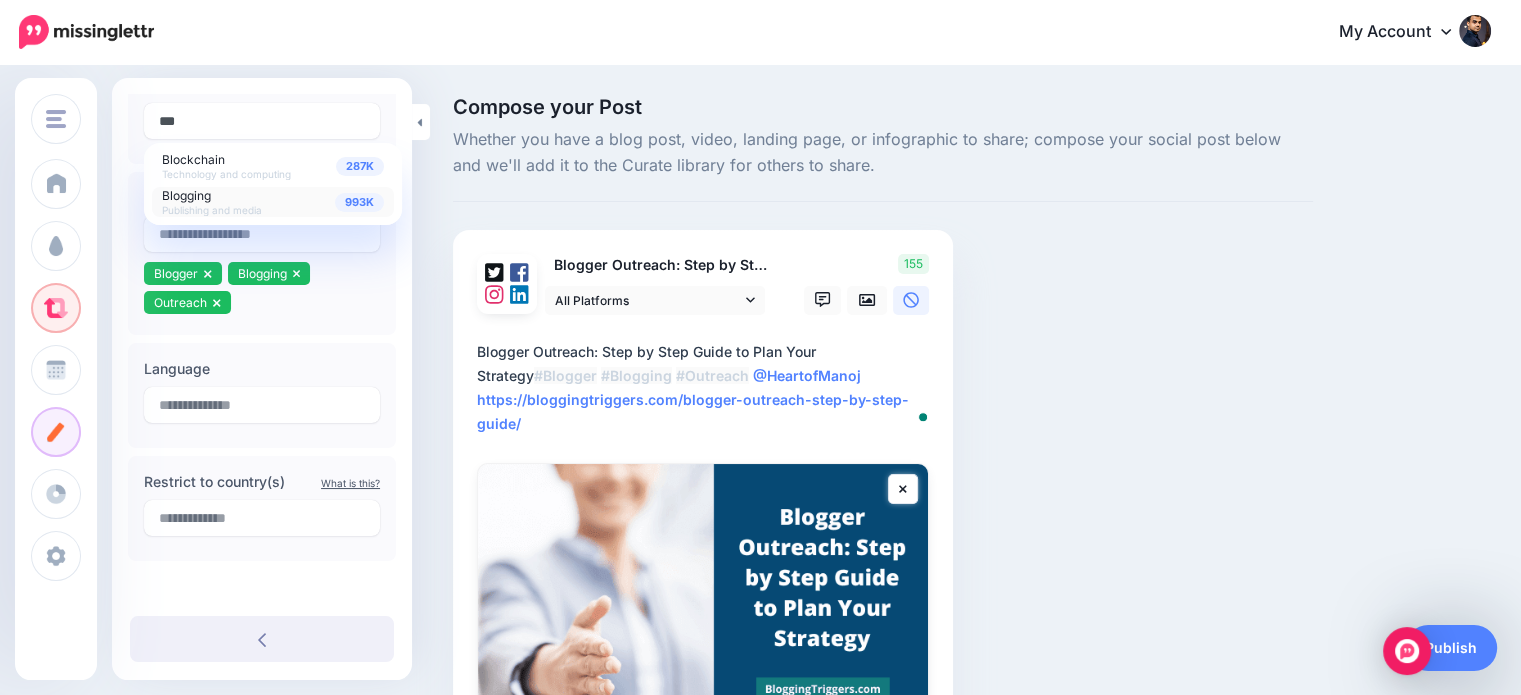 type on "***" 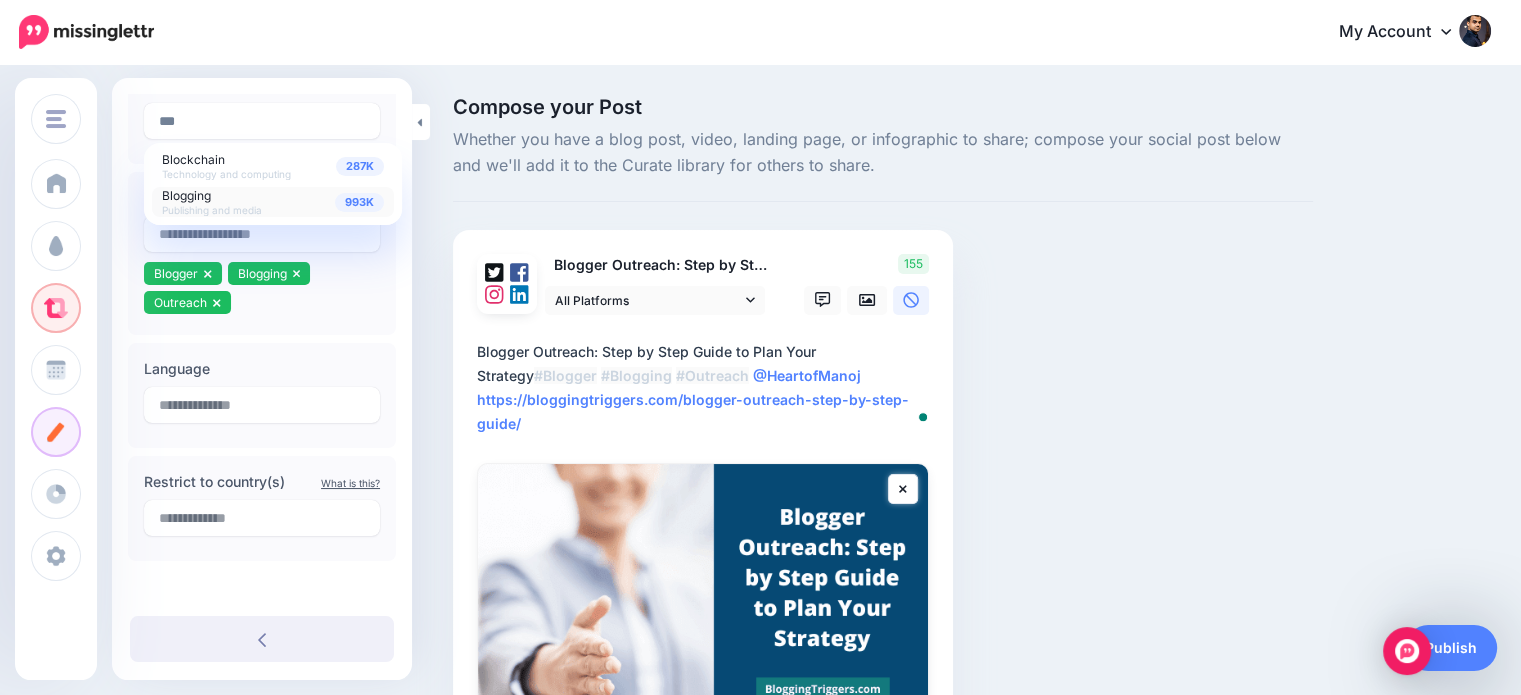 click on "993K
Blogging
Publishing and media" at bounding box center [273, 202] 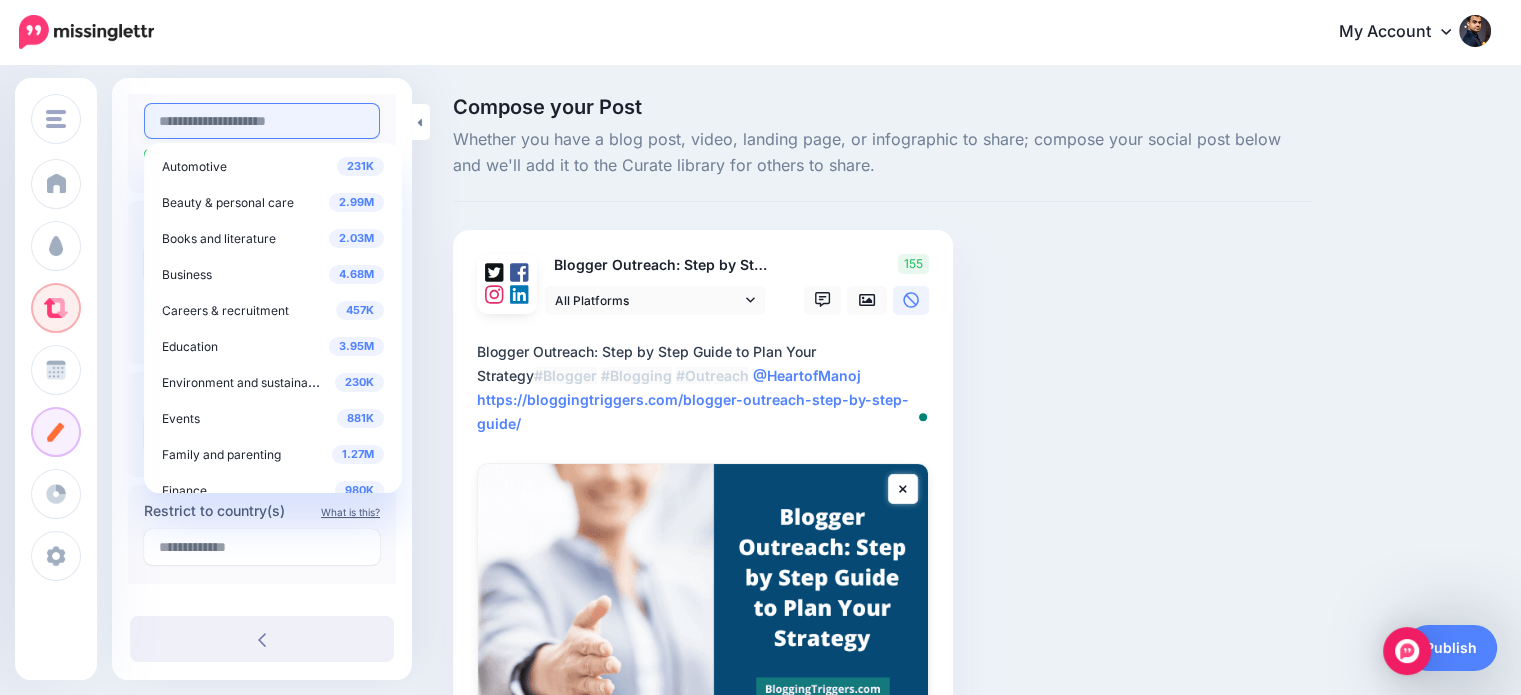 click at bounding box center (262, 121) 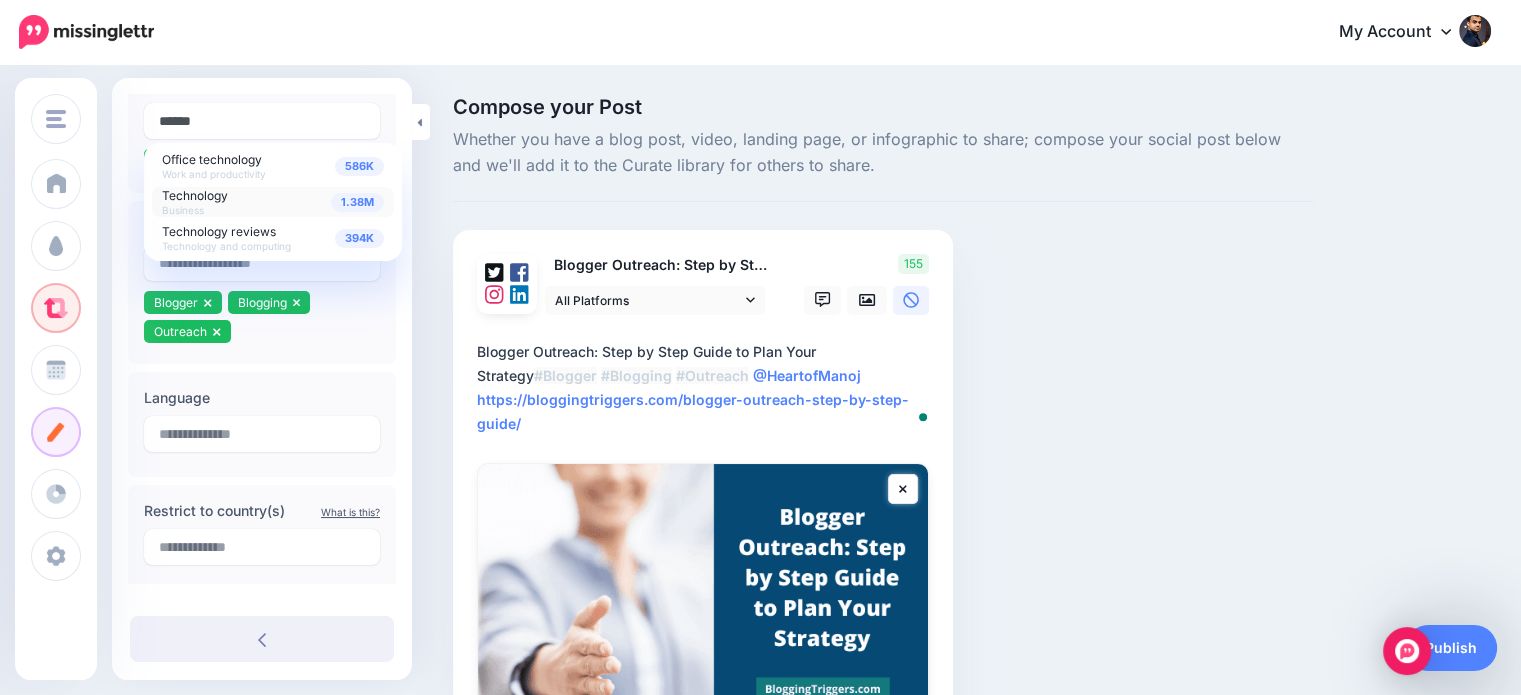 type on "******" 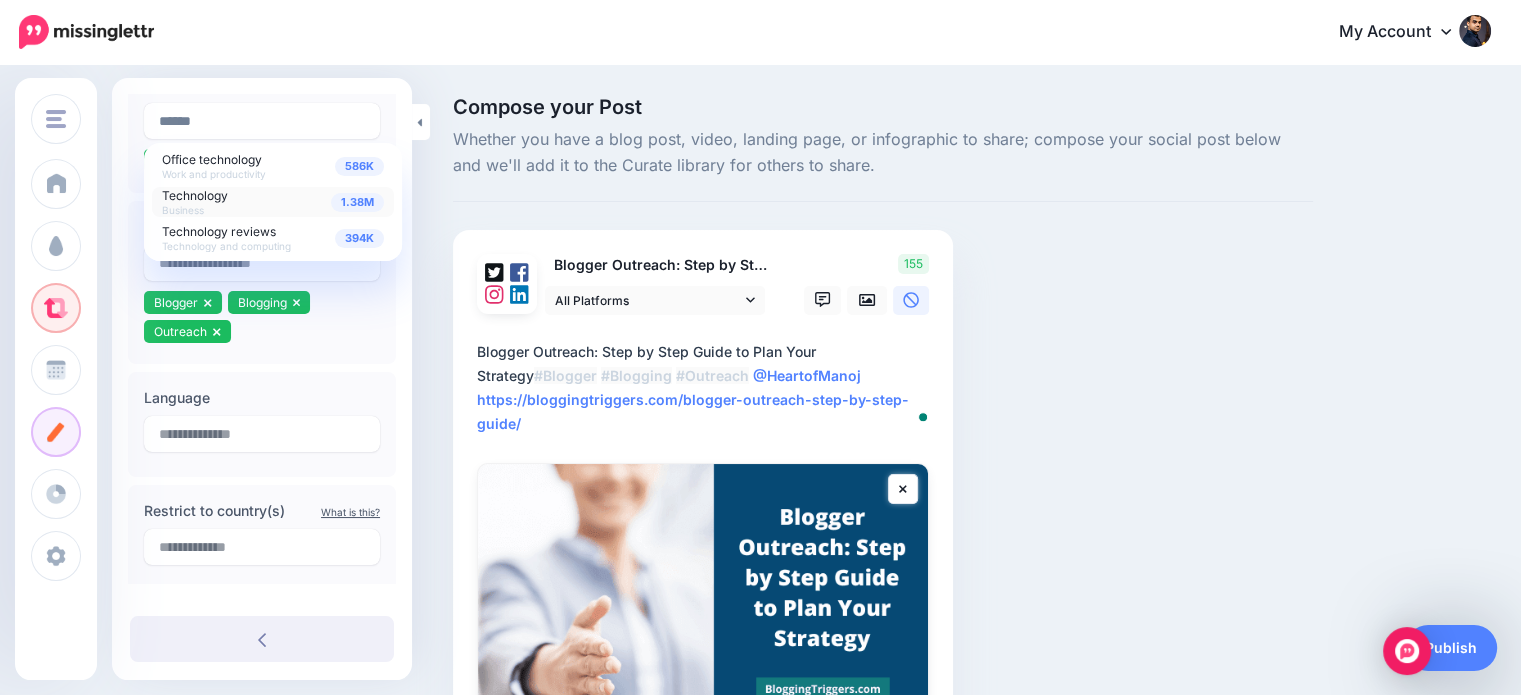 click on "1.38M
Technology
Business" at bounding box center (273, 202) 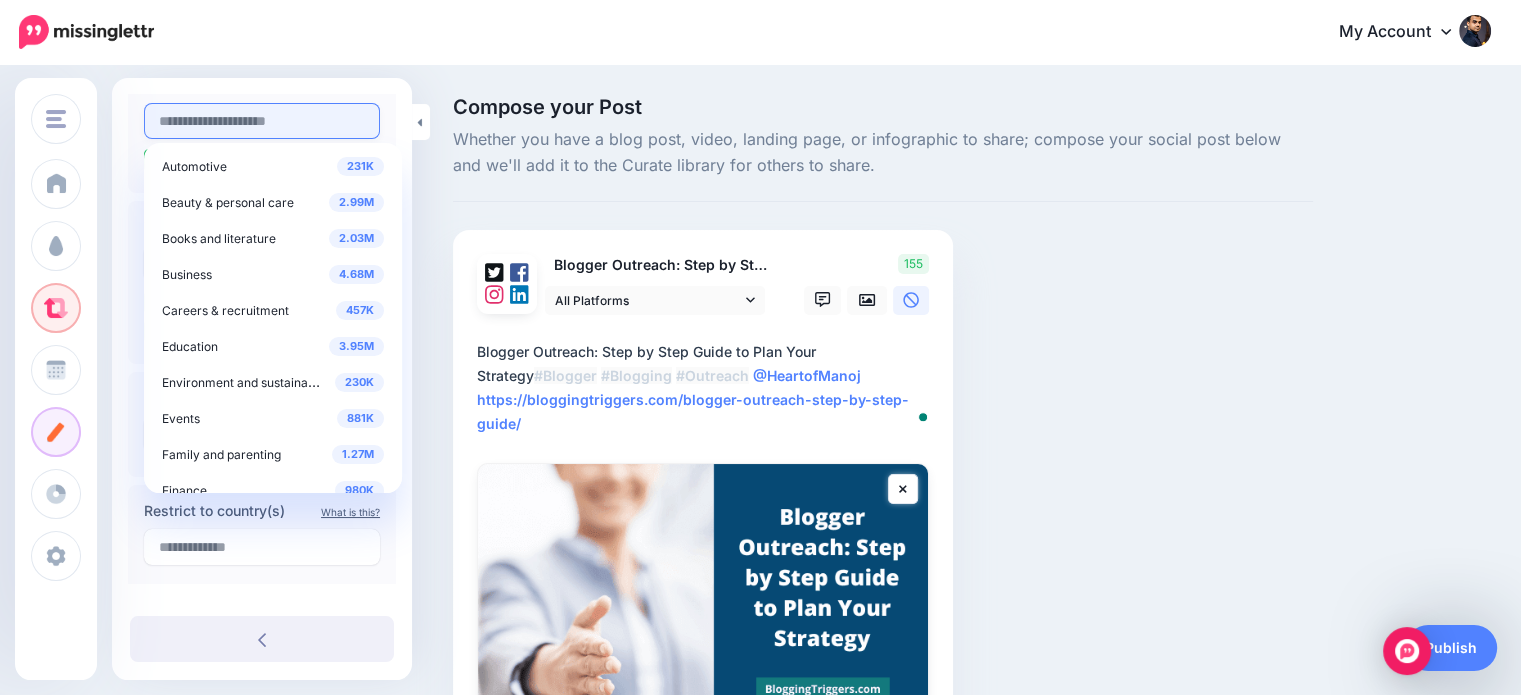 click at bounding box center [262, 121] 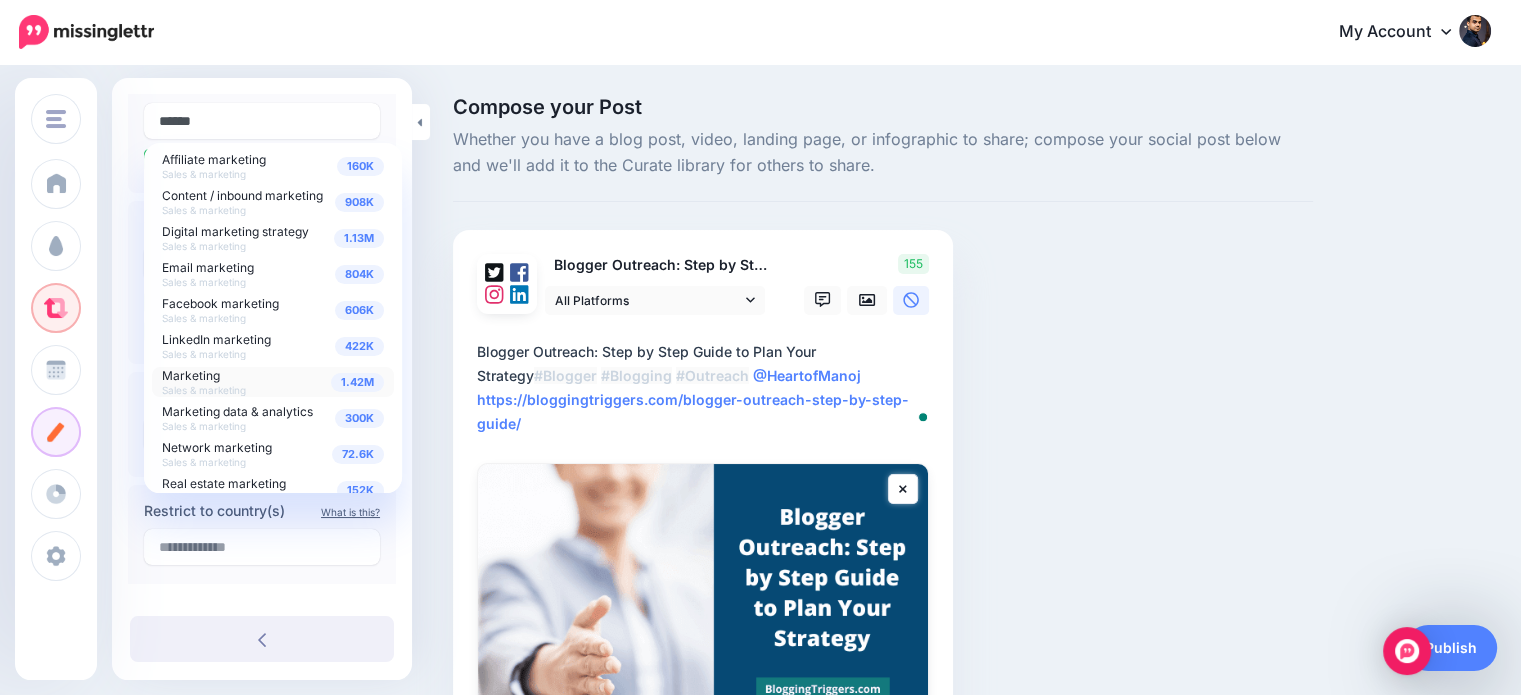type on "******" 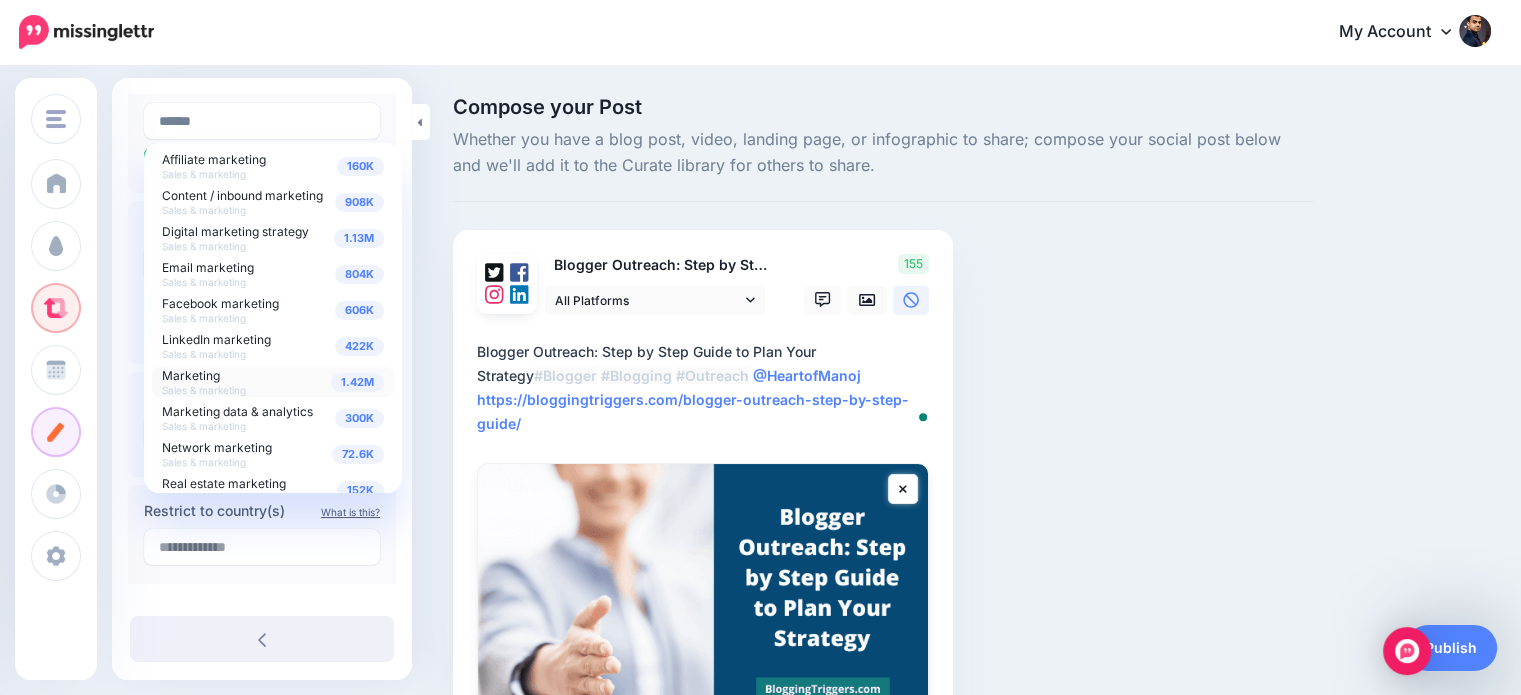 click on "Marketing
Sales & marketing" at bounding box center [204, 381] 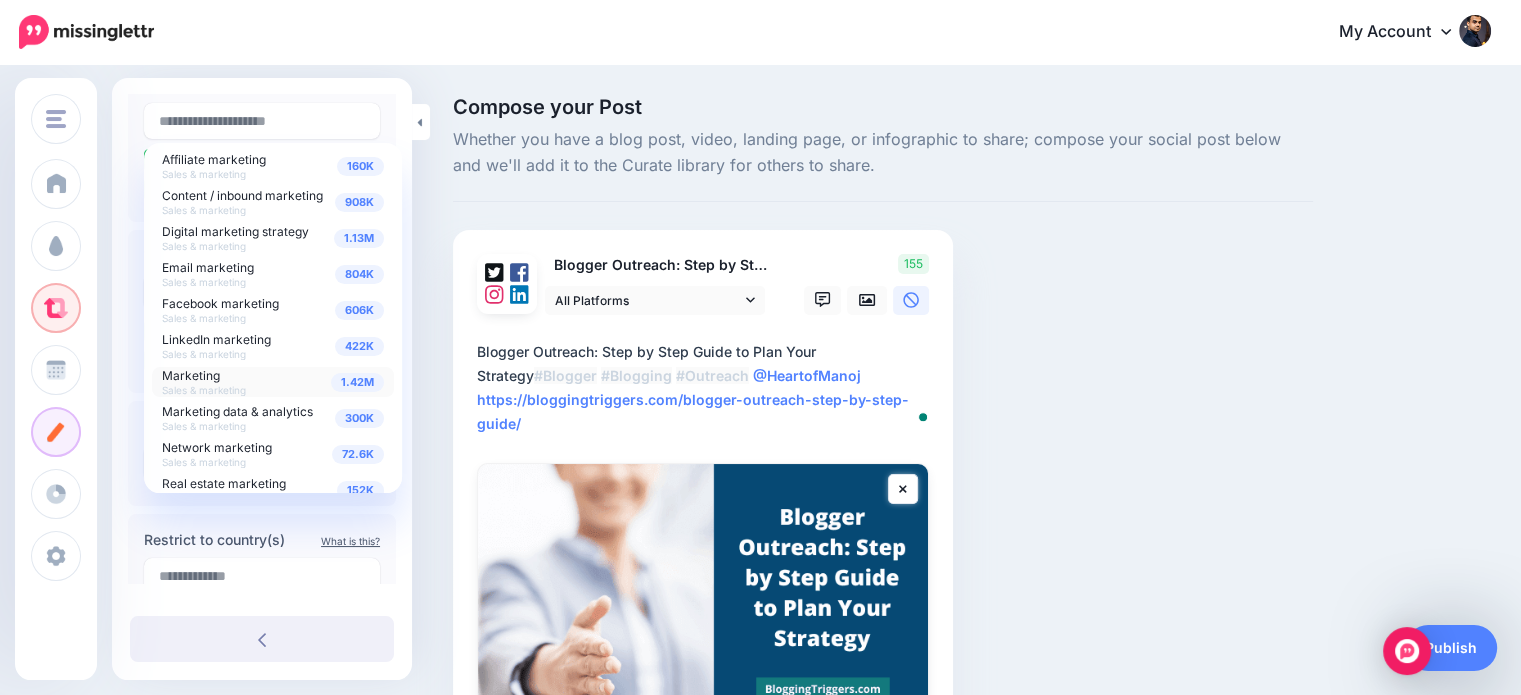 click on "Compose your Post
Whether you have a blog post, video, landing page, or infographic to share; compose your social post below and we'll add it to the Curate library for others to share.
Blogger Outreach: Step by Step Guide to Plan Your Strategy" at bounding box center (883, 504) 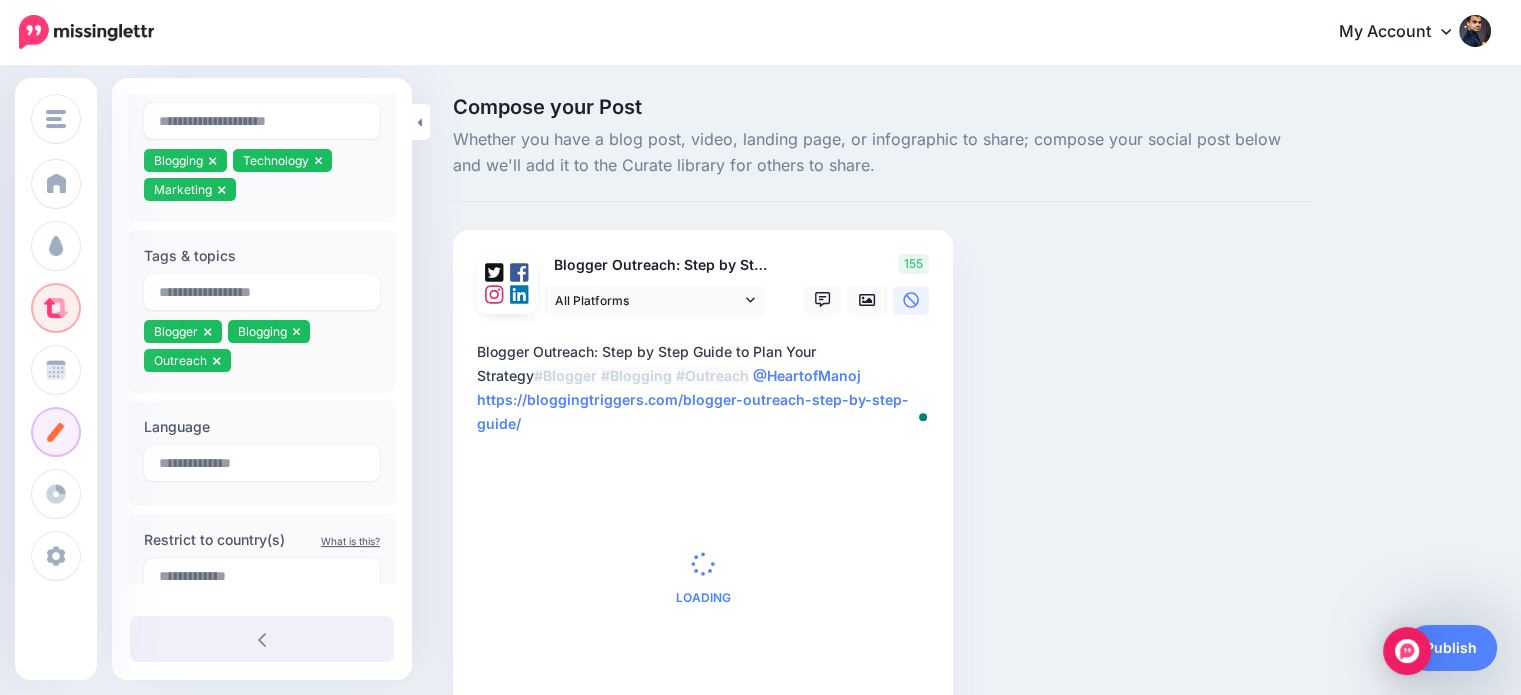 scroll, scrollTop: 499, scrollLeft: 0, axis: vertical 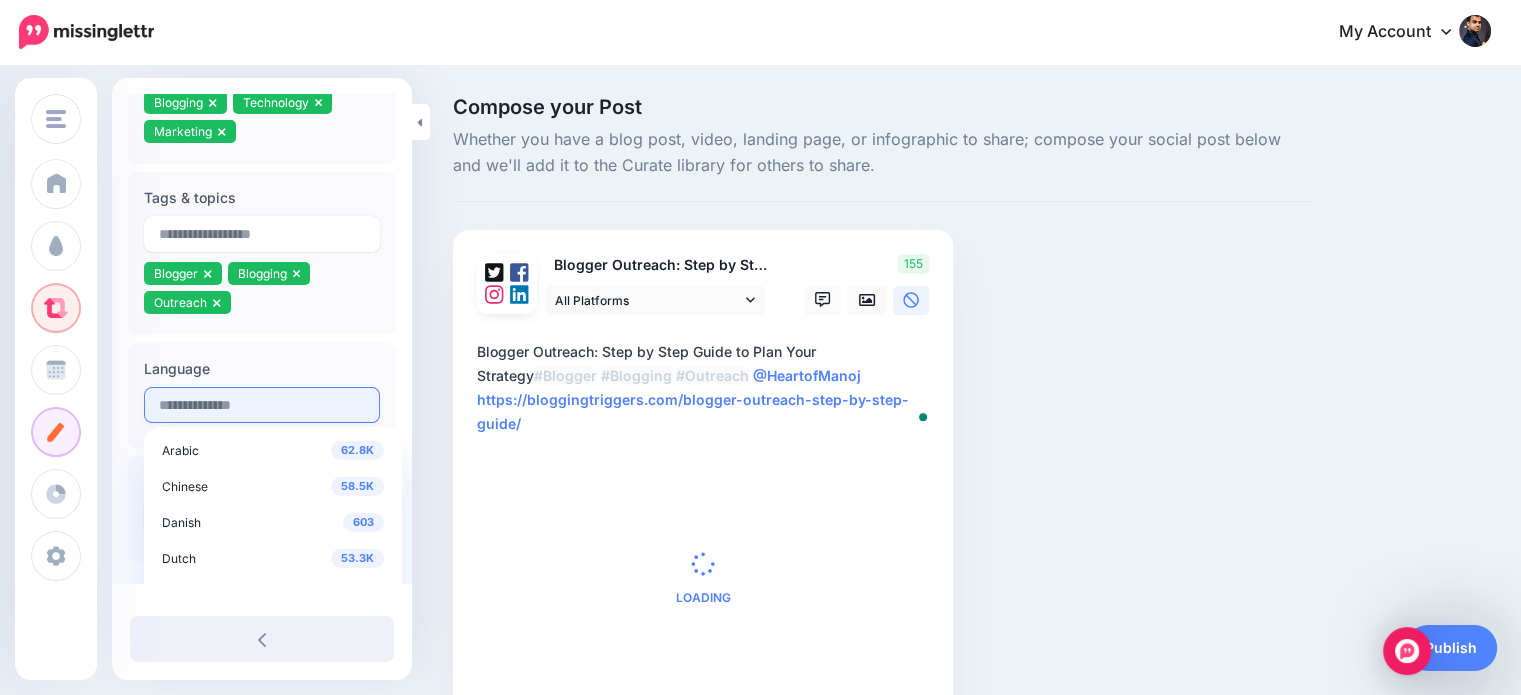 click at bounding box center [262, 405] 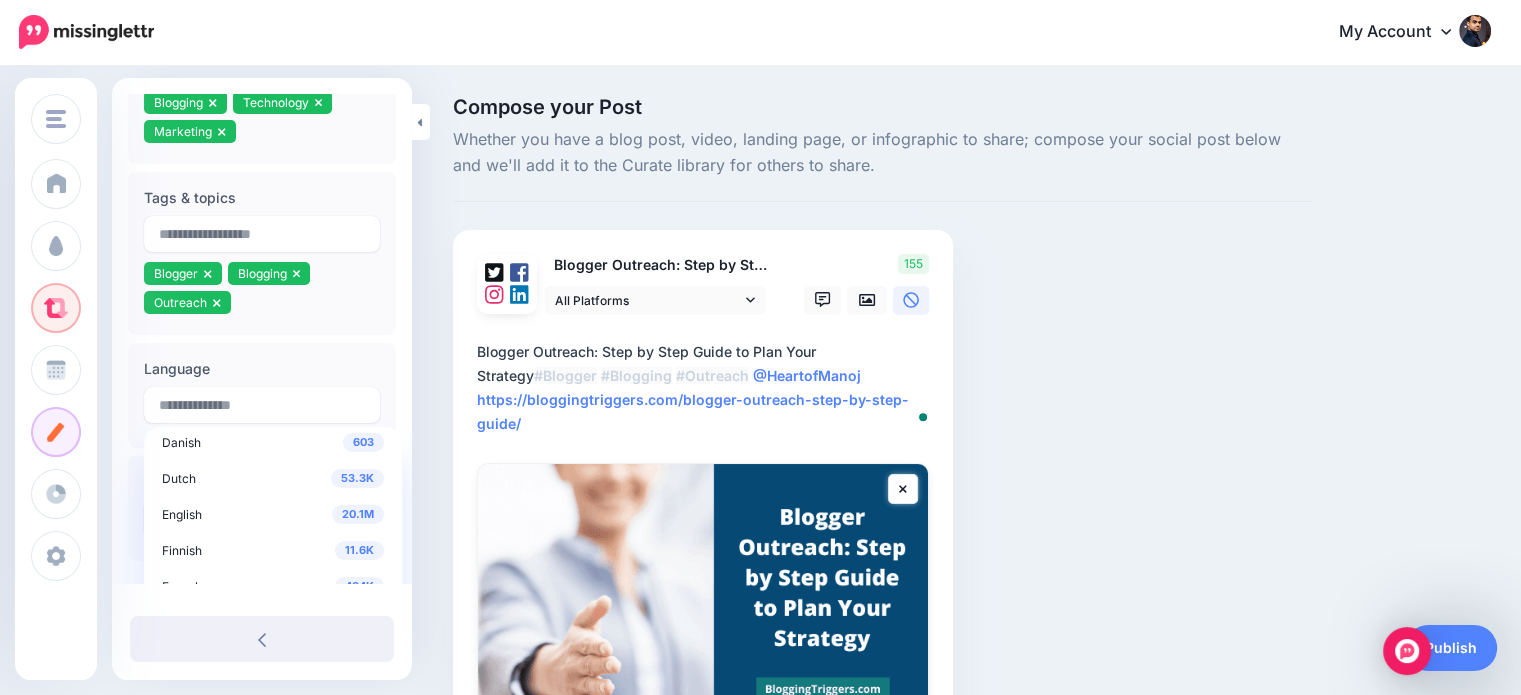 scroll, scrollTop: 88, scrollLeft: 0, axis: vertical 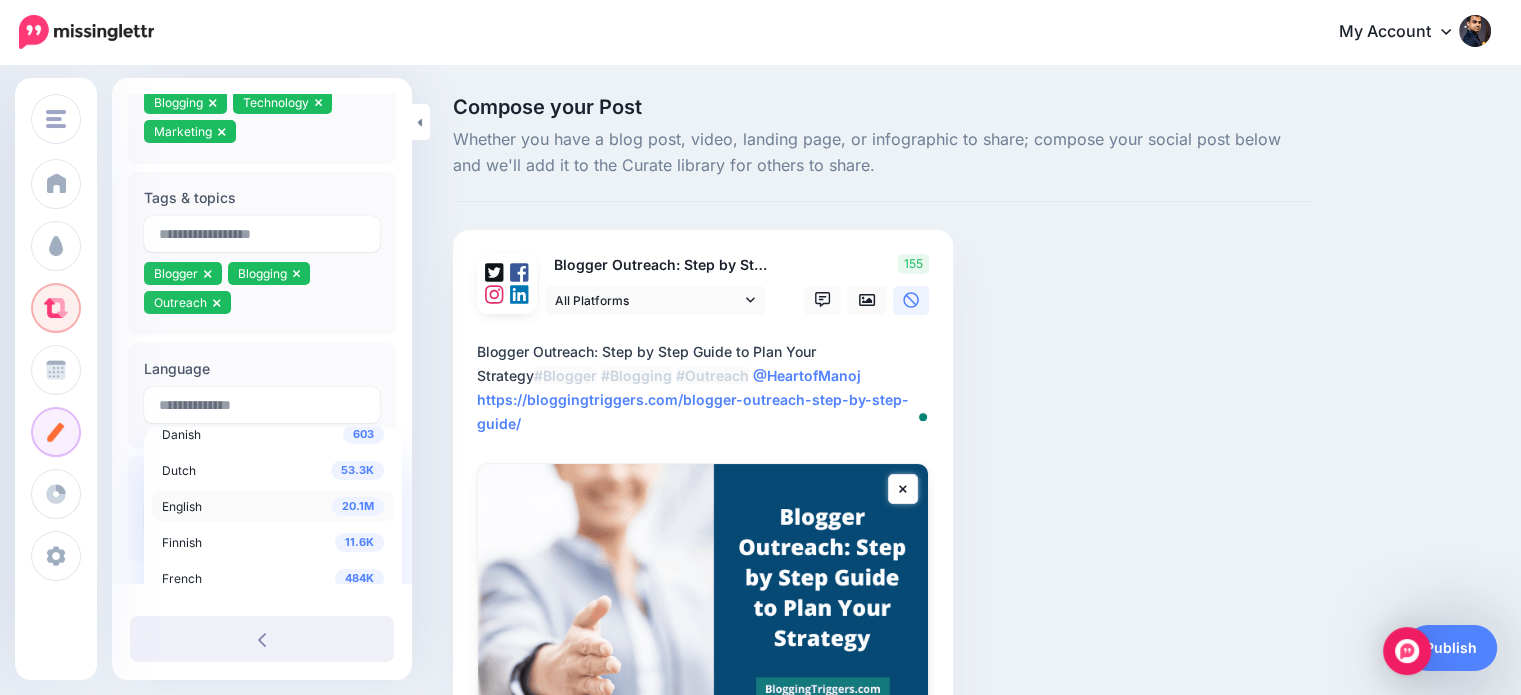 click on "20.1M" at bounding box center [358, 506] 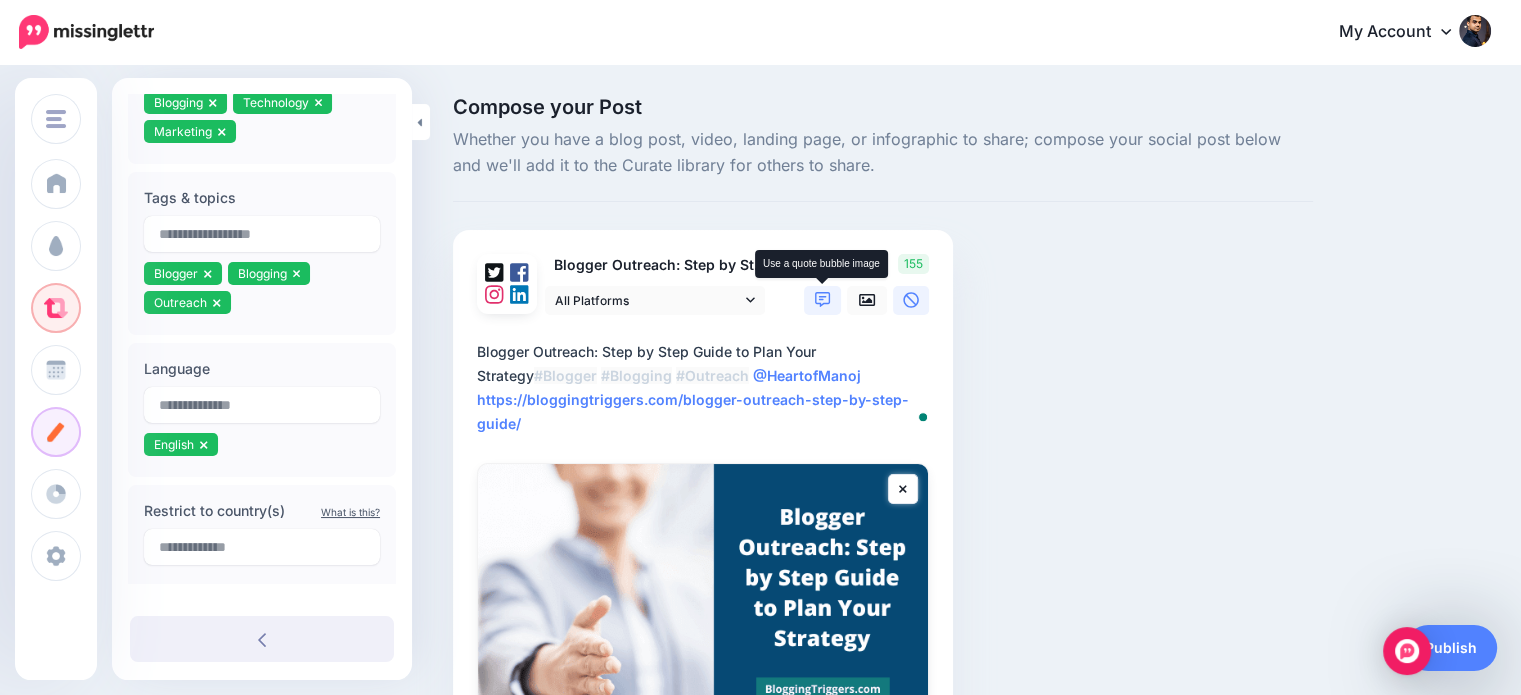 click 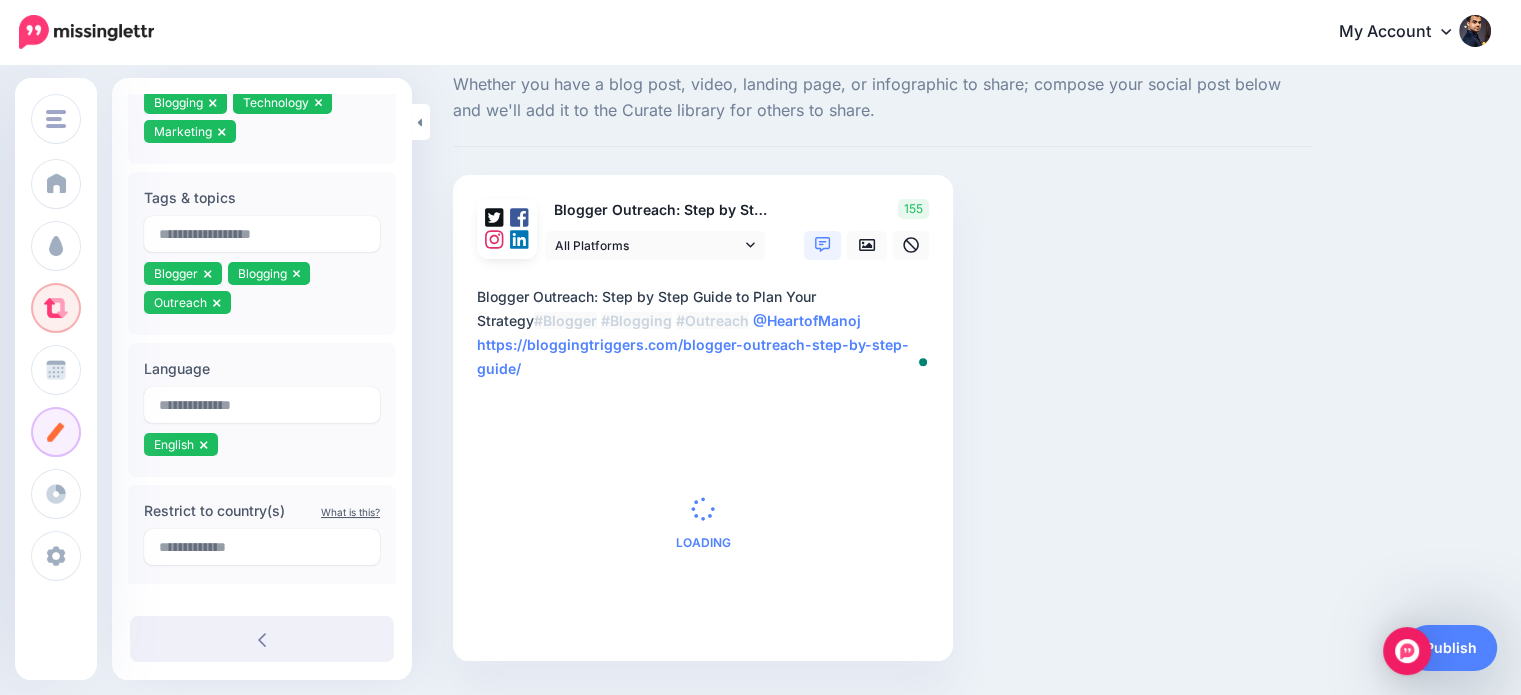 scroll, scrollTop: 110, scrollLeft: 0, axis: vertical 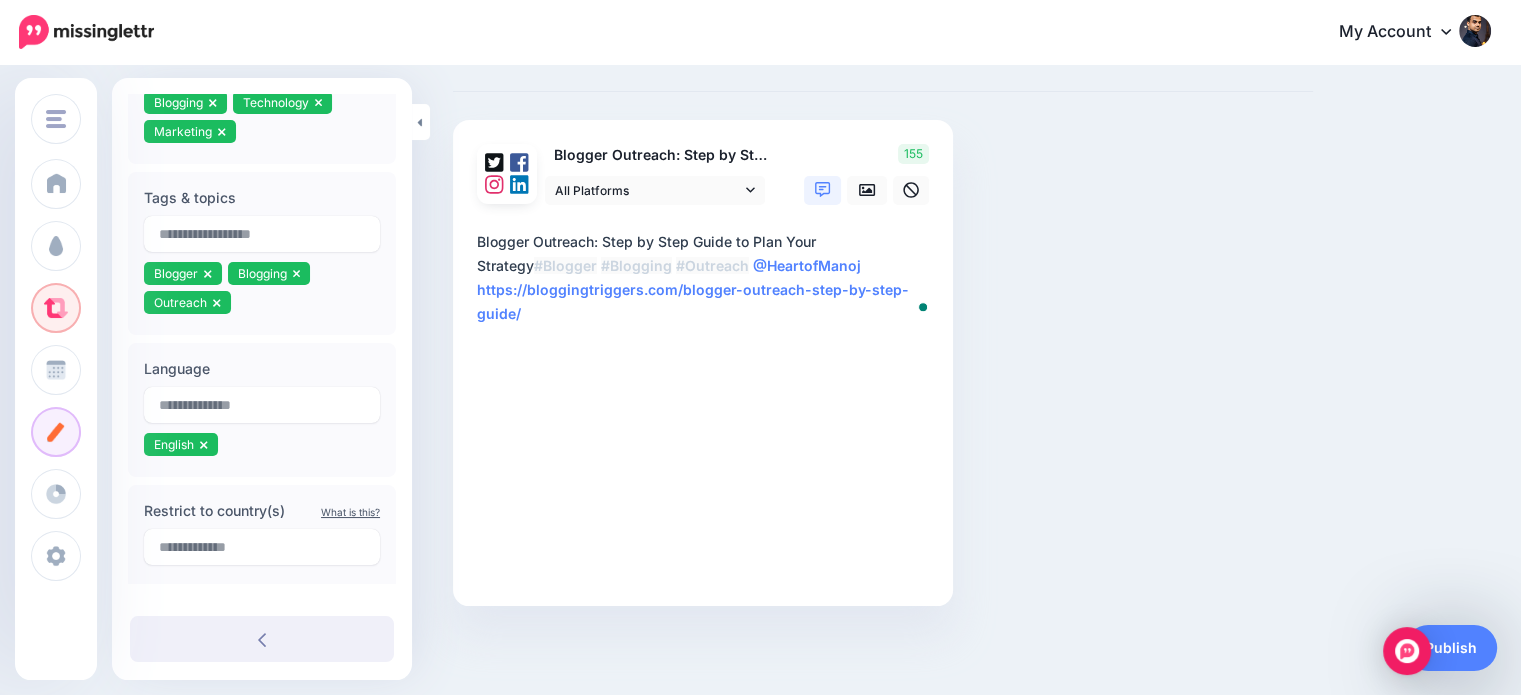 click on "Click to edit this text..." at bounding box center [701, 465] 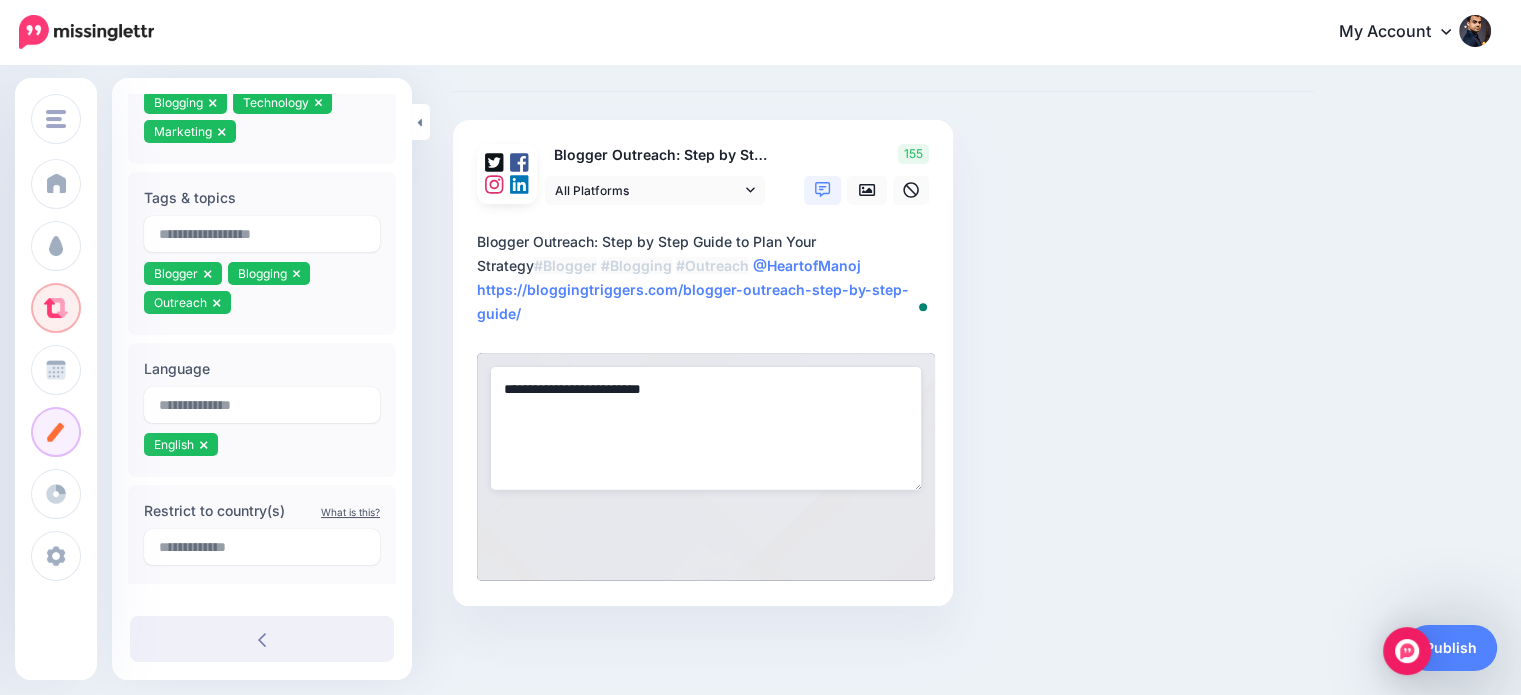 paste on "**********" 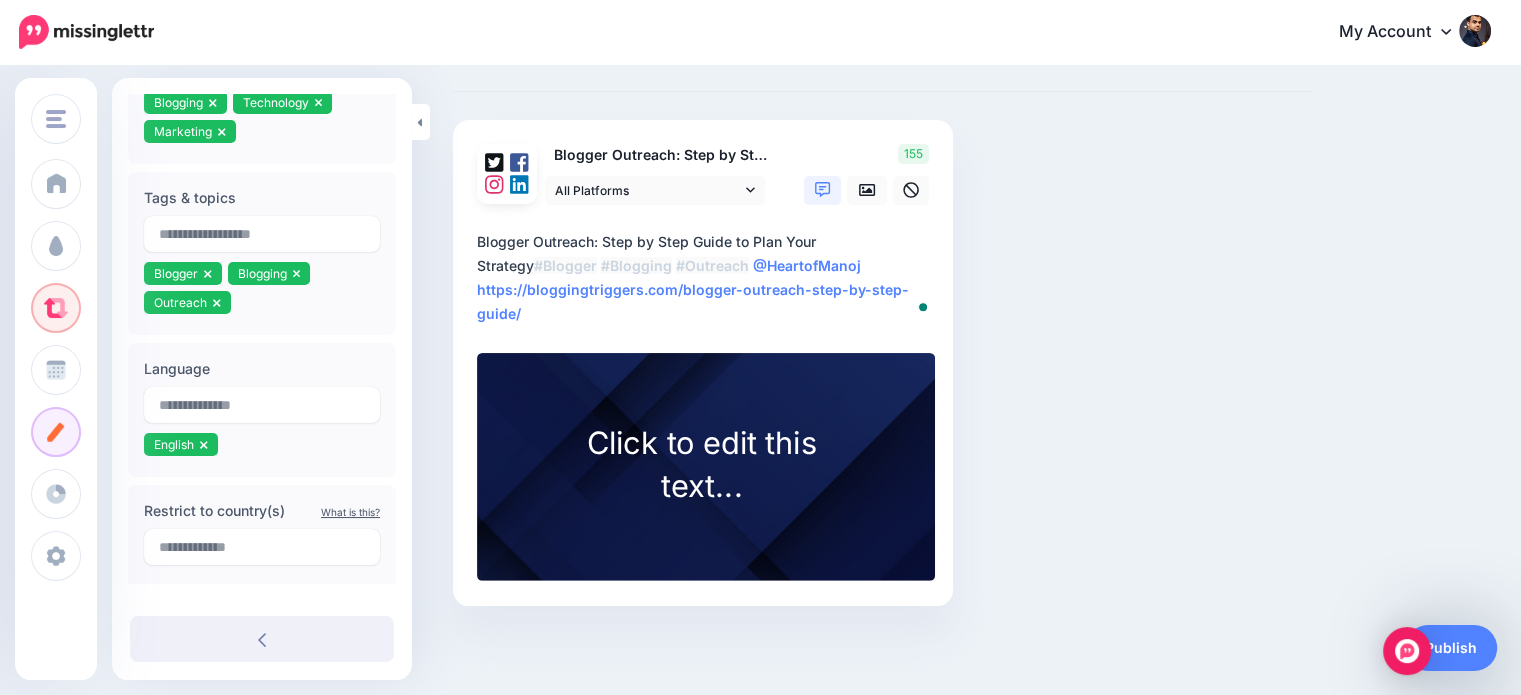 click on "Compose your Post
Whether you have a blog post, video, landing page, or infographic to share; compose your social post below and we'll add it to the Curate library for others to share.
Blogger Outreach: Step by Step Guide to Plan Your Strategy" at bounding box center (883, 326) 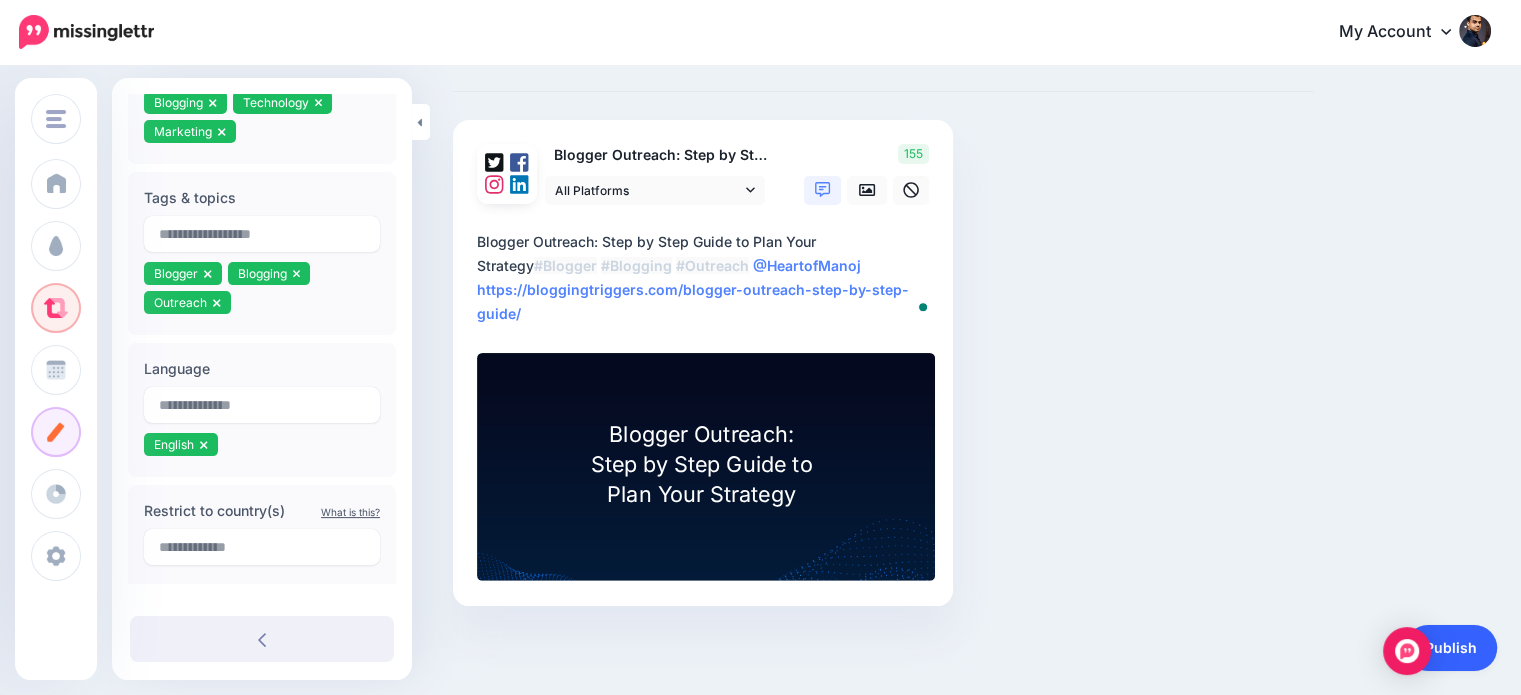 click on "Publish" at bounding box center [1451, 648] 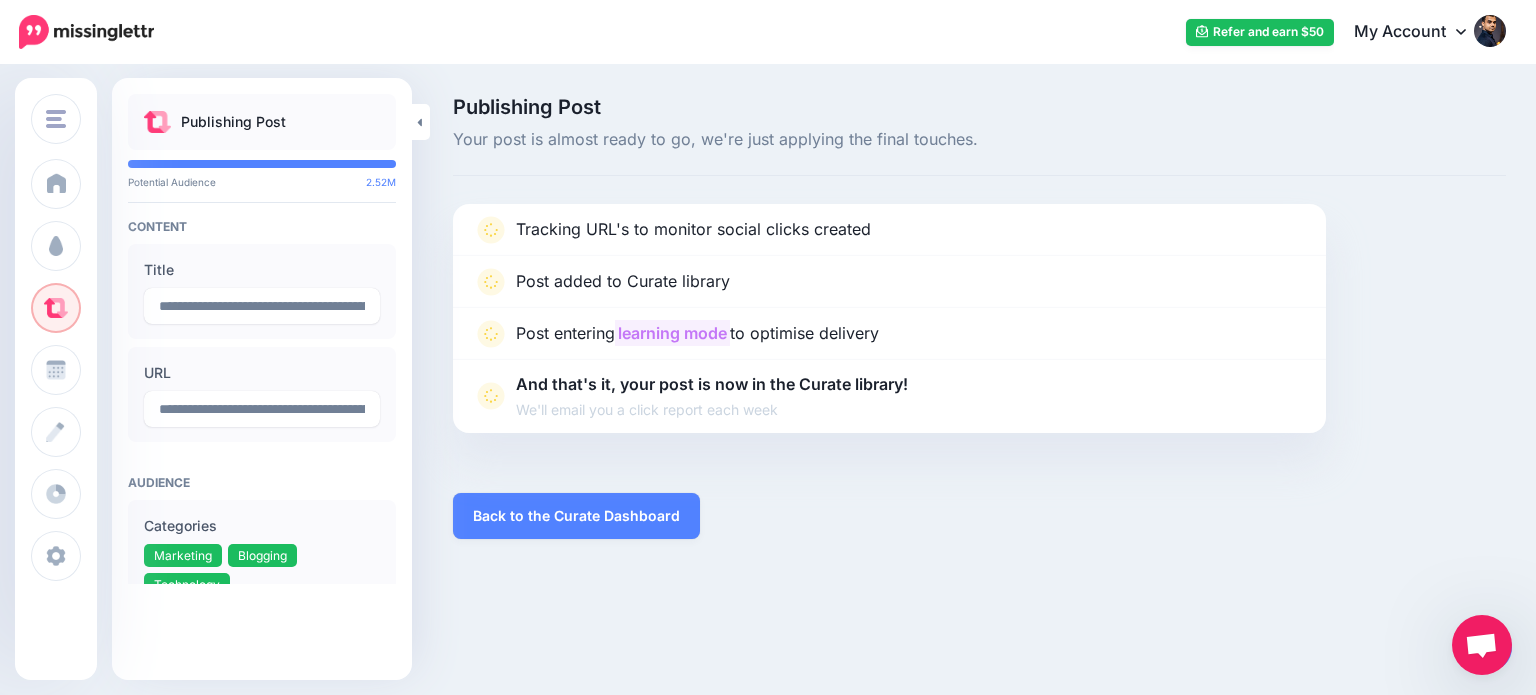 scroll, scrollTop: 0, scrollLeft: 0, axis: both 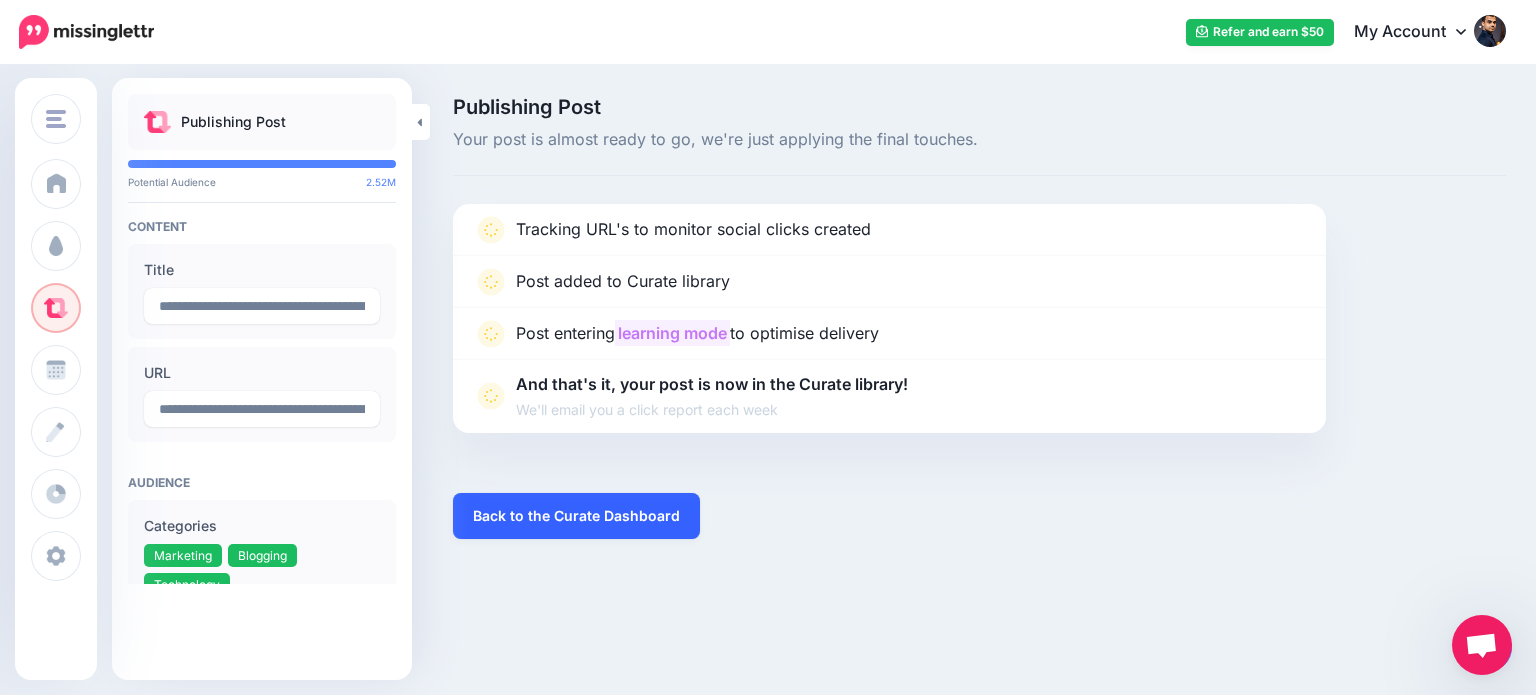click on "Back to the Curate Dashboard" at bounding box center [576, 516] 